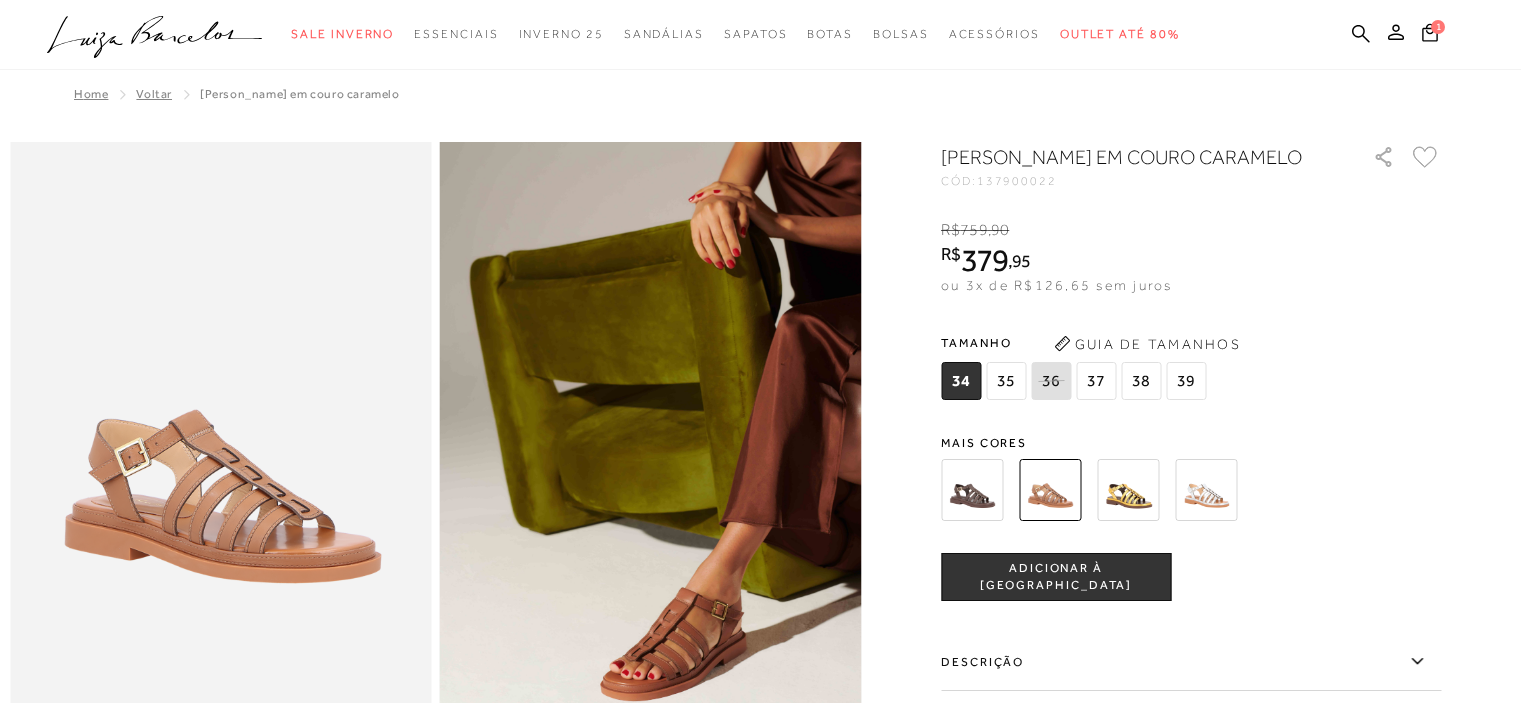 click on "37" at bounding box center (1096, 381) 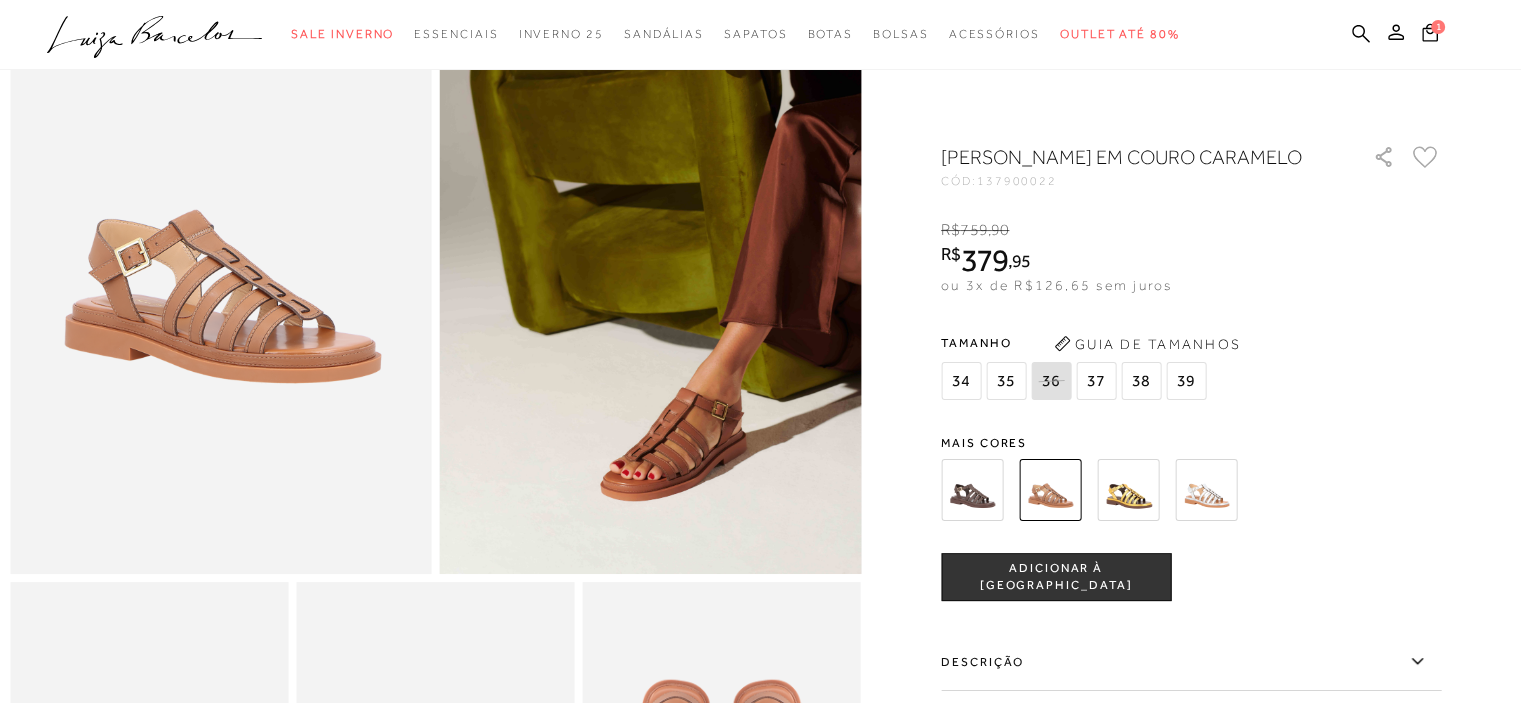 scroll, scrollTop: 200, scrollLeft: 0, axis: vertical 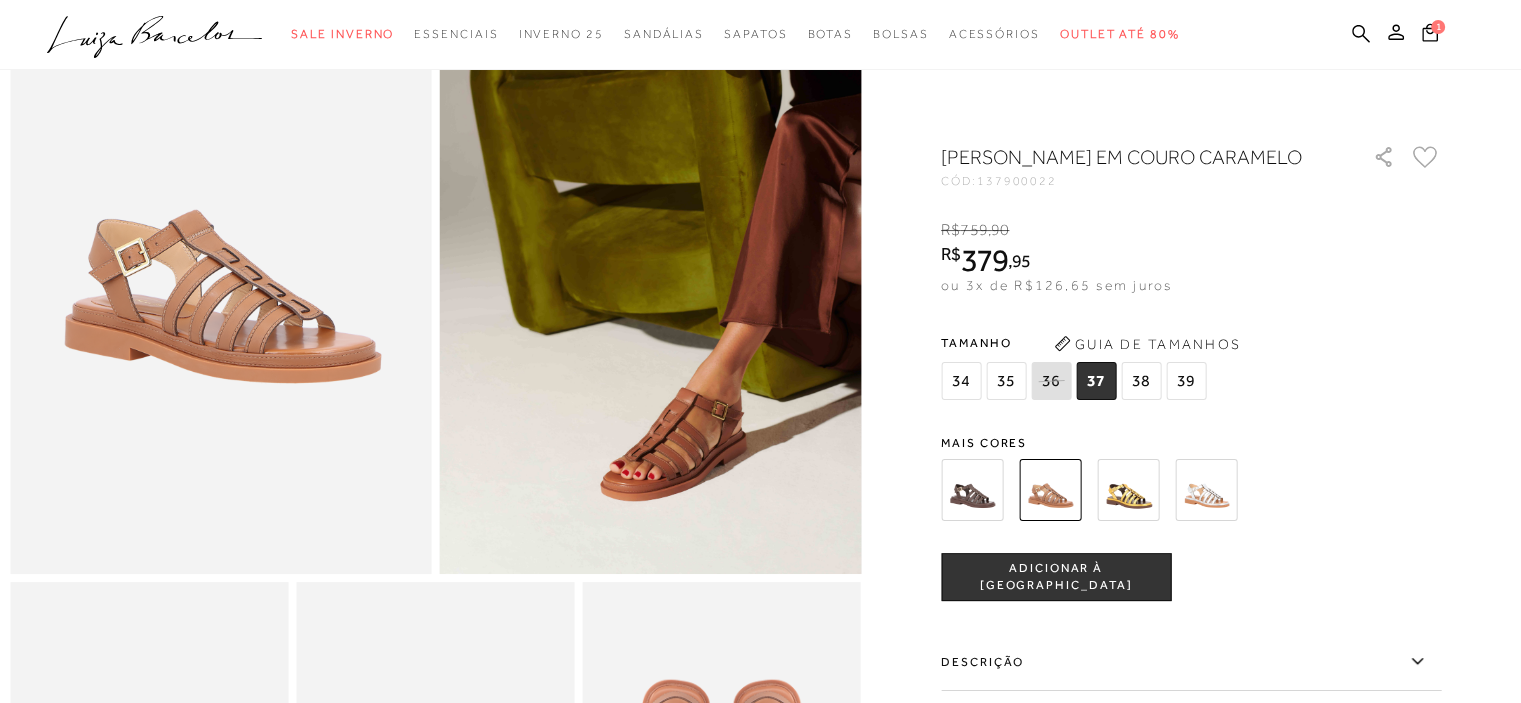 click on "R$ 379 , 95" at bounding box center [1056, 260] 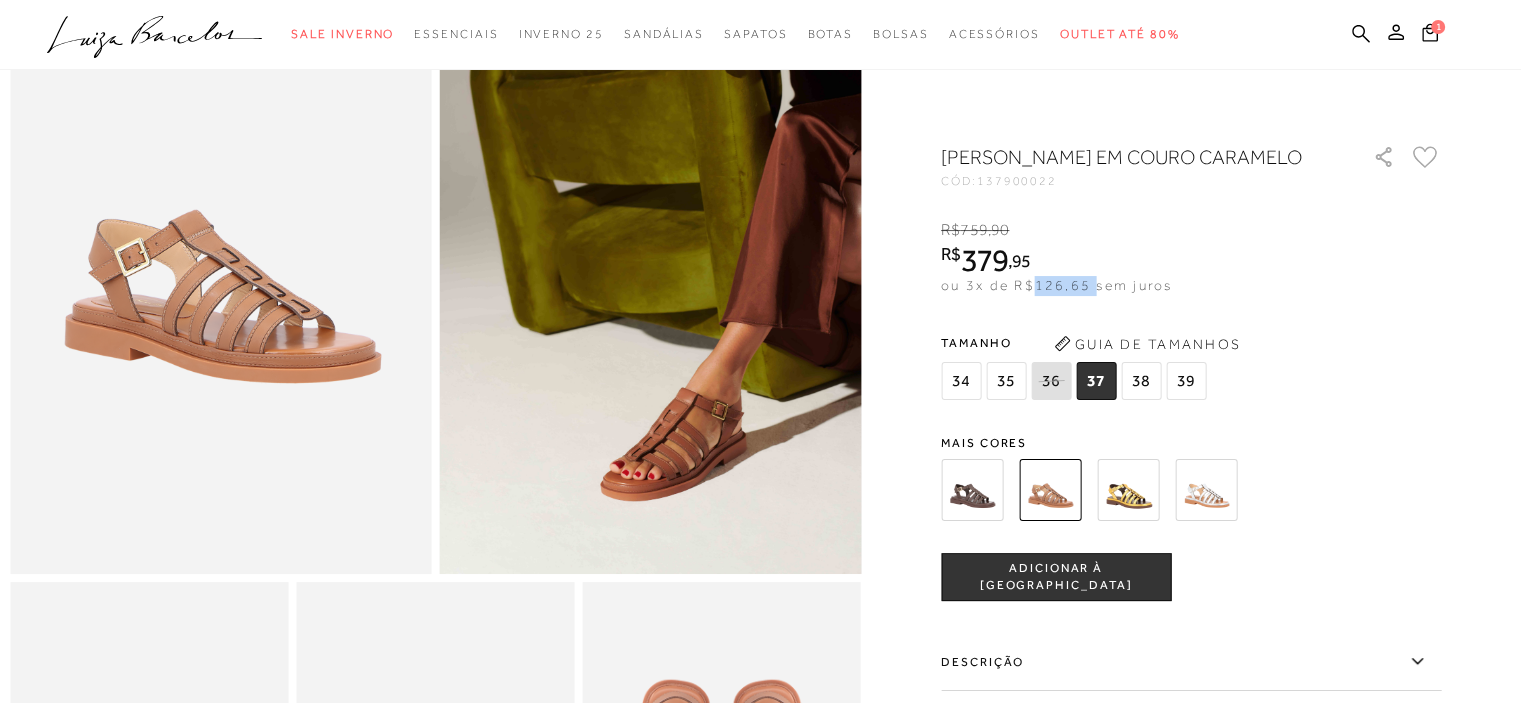 click on "ou 3x de R$126,65 sem juros" at bounding box center [1056, 285] 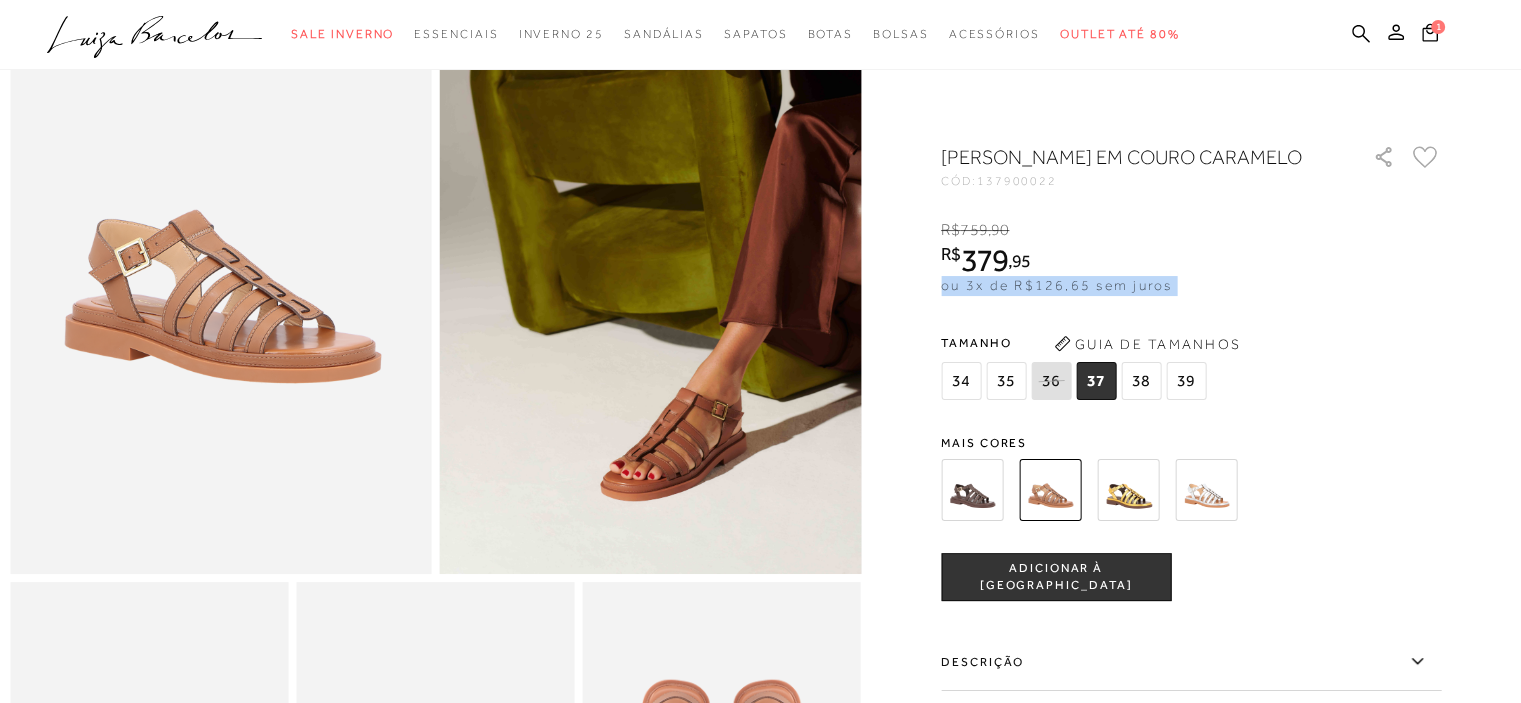 click on "ou 3x de R$126,65 sem juros" at bounding box center [1056, 285] 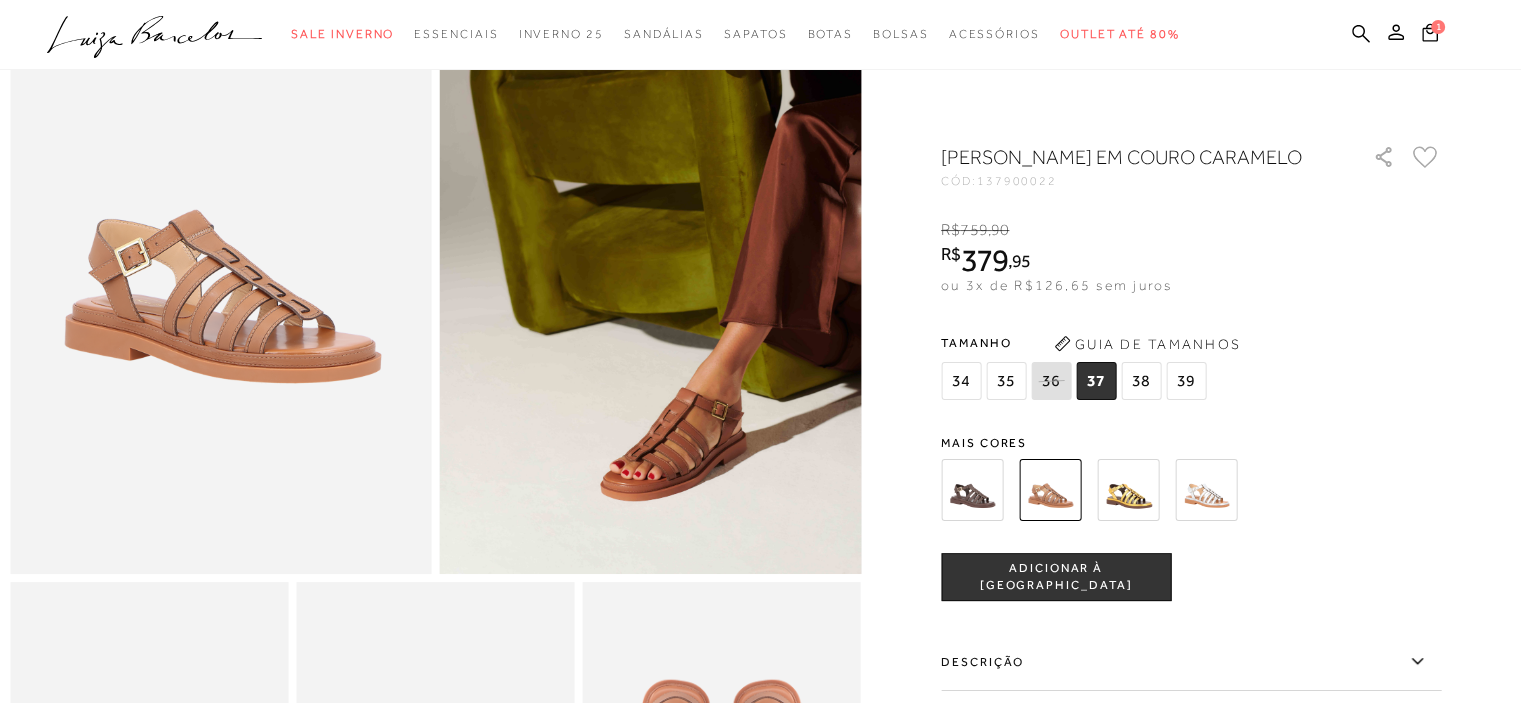 click on "[PERSON_NAME] EM COURO CARAMELO" at bounding box center (1128, 157) 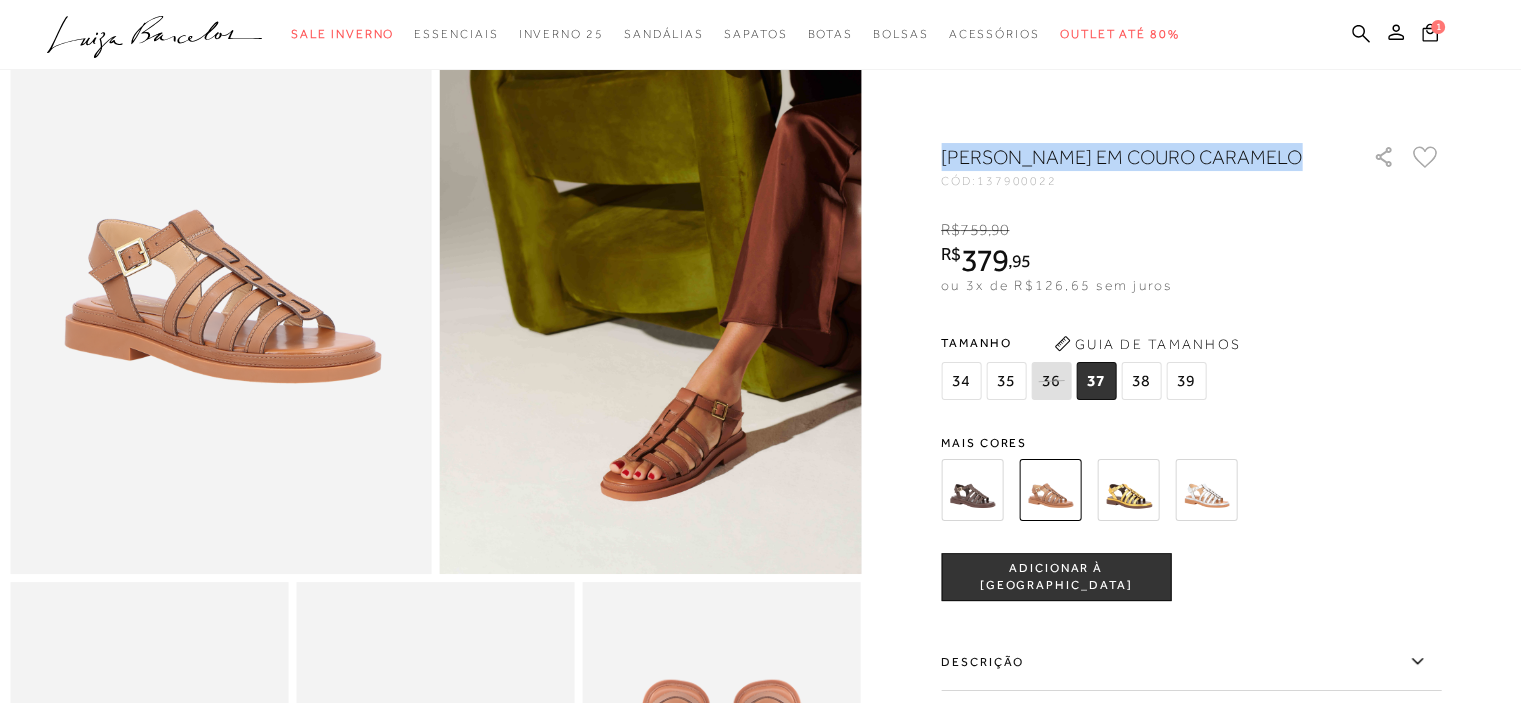 click on "[PERSON_NAME] EM COURO CARAMELO" at bounding box center [1128, 157] 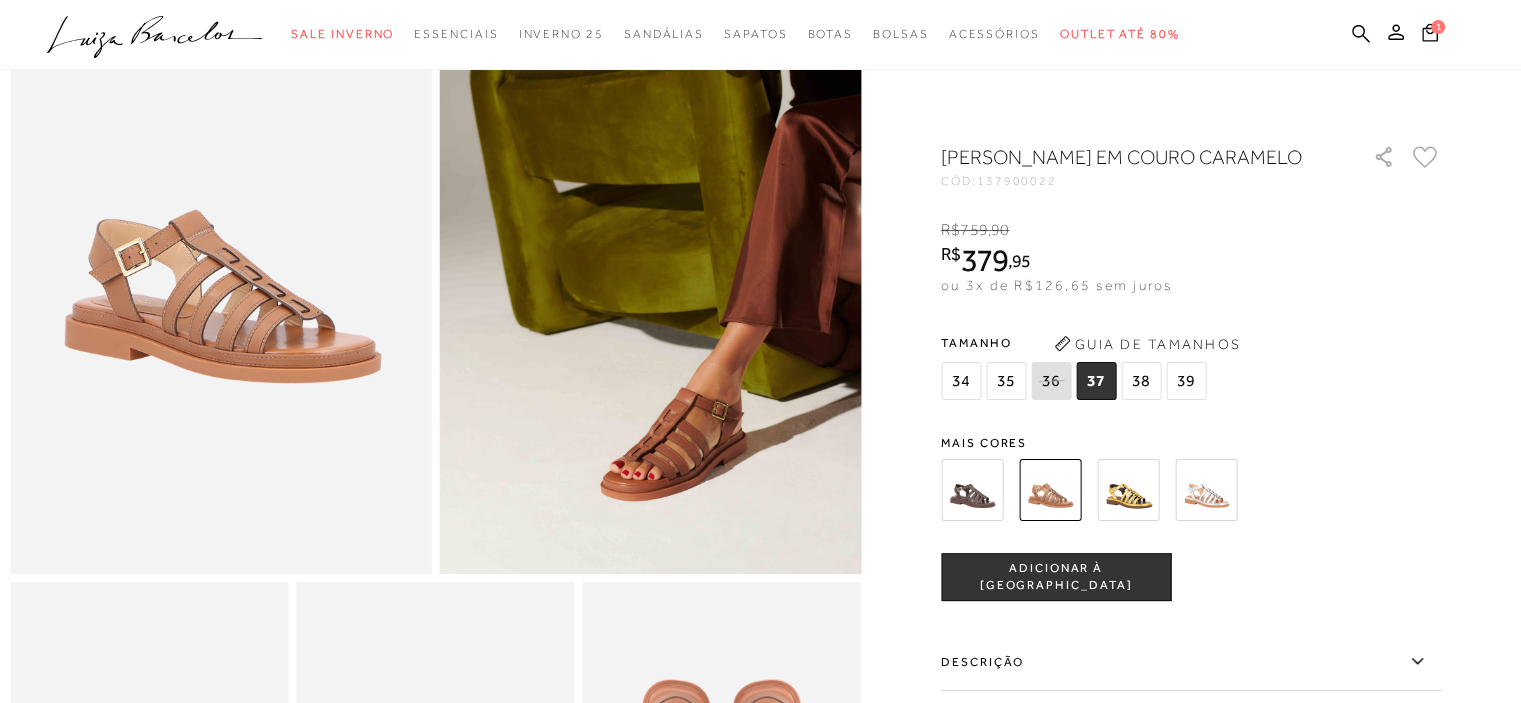 click on "137900022" at bounding box center (1017, 181) 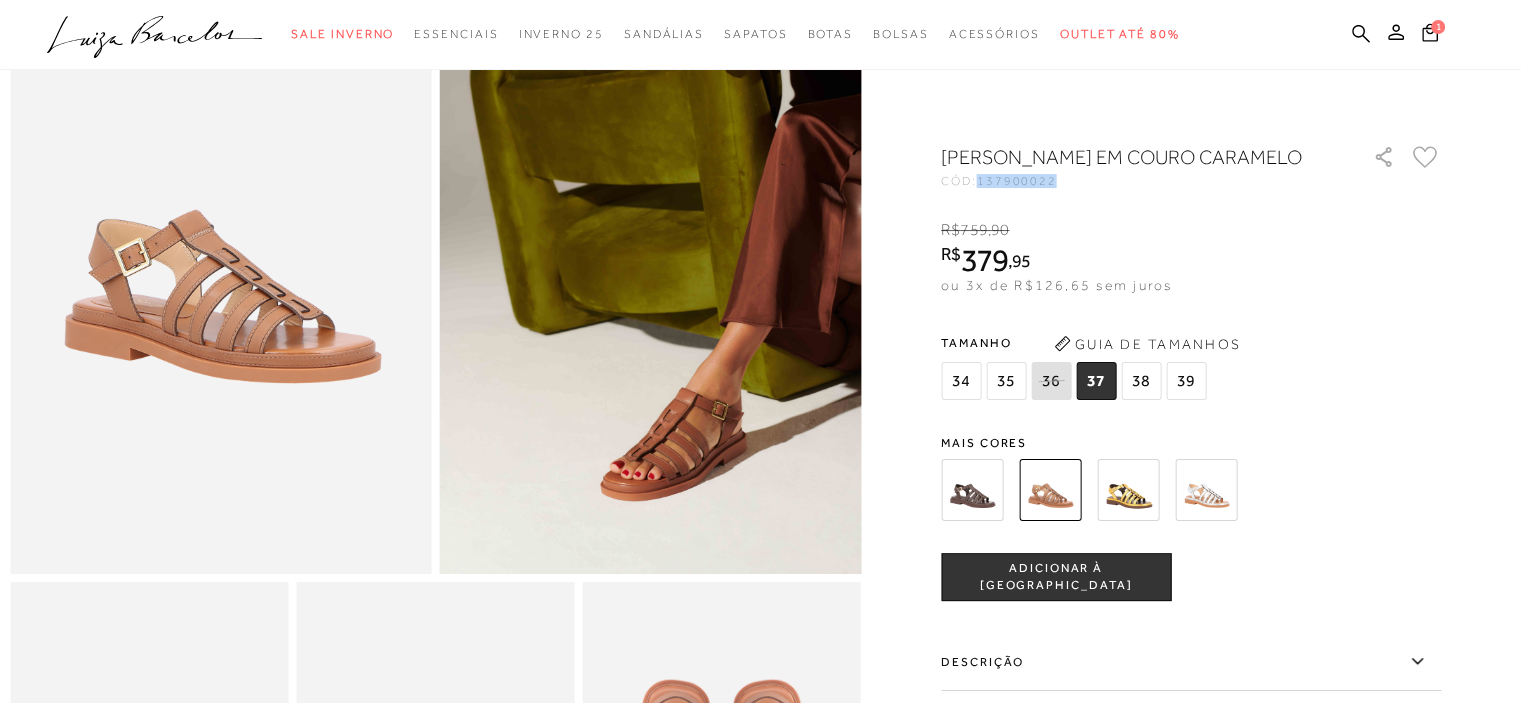 click on "137900022" at bounding box center [1017, 181] 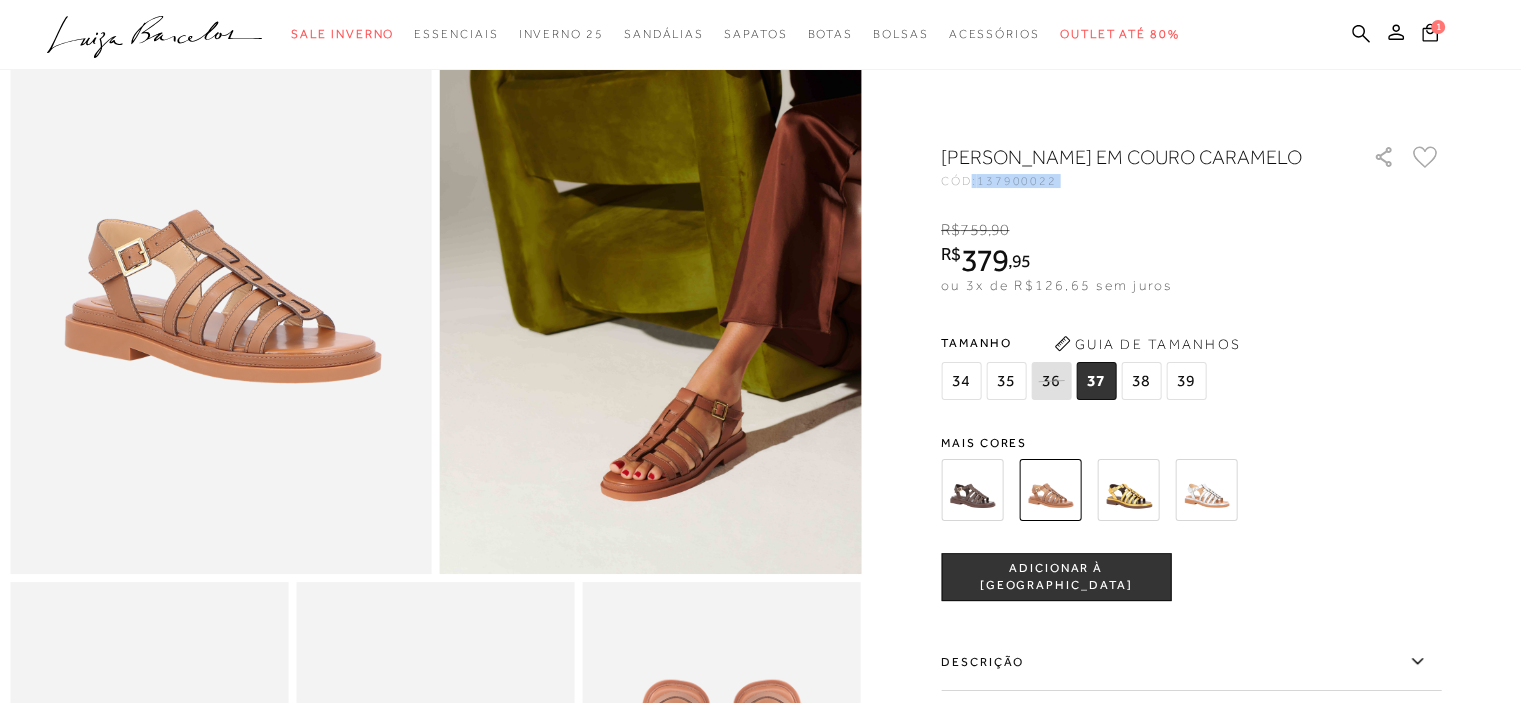 click on "137900022" at bounding box center (1017, 181) 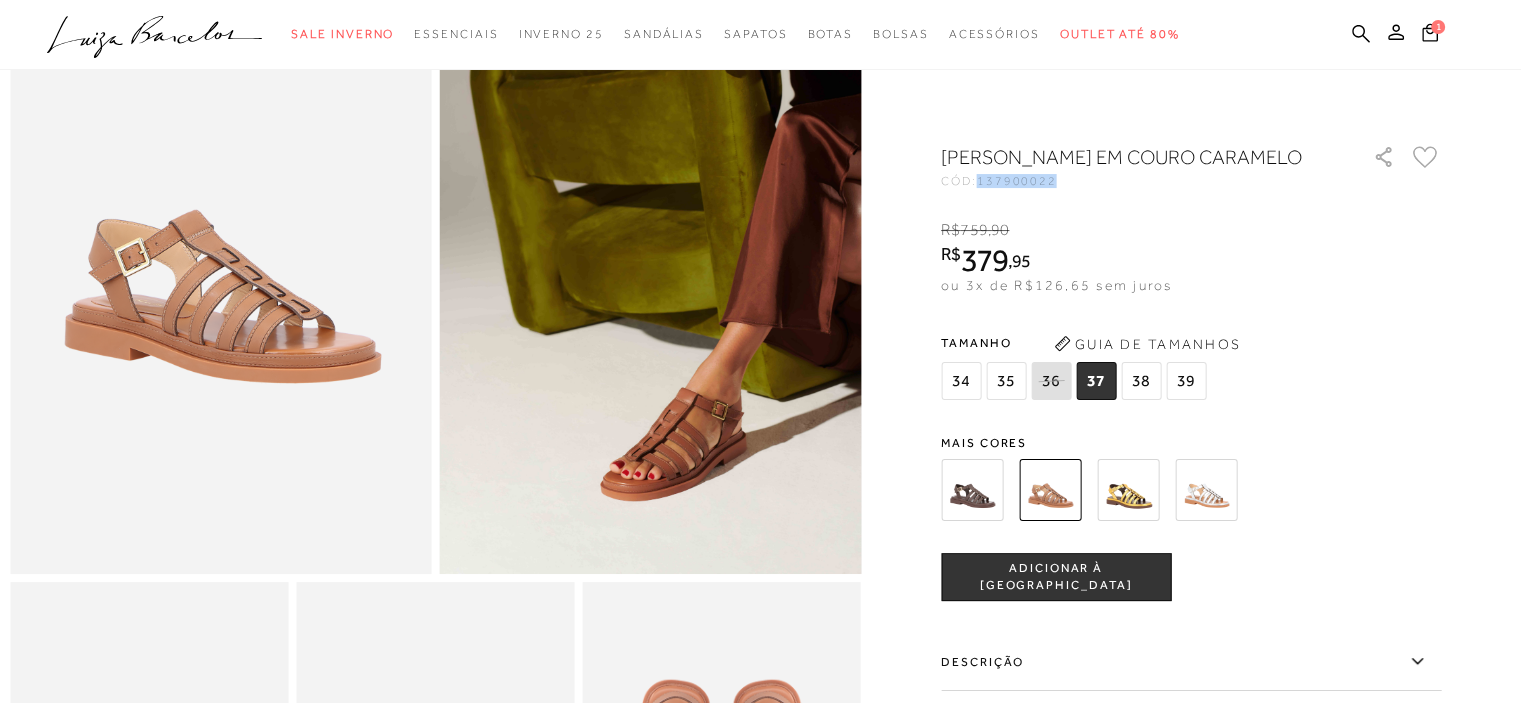 click on "137900022" at bounding box center (1017, 181) 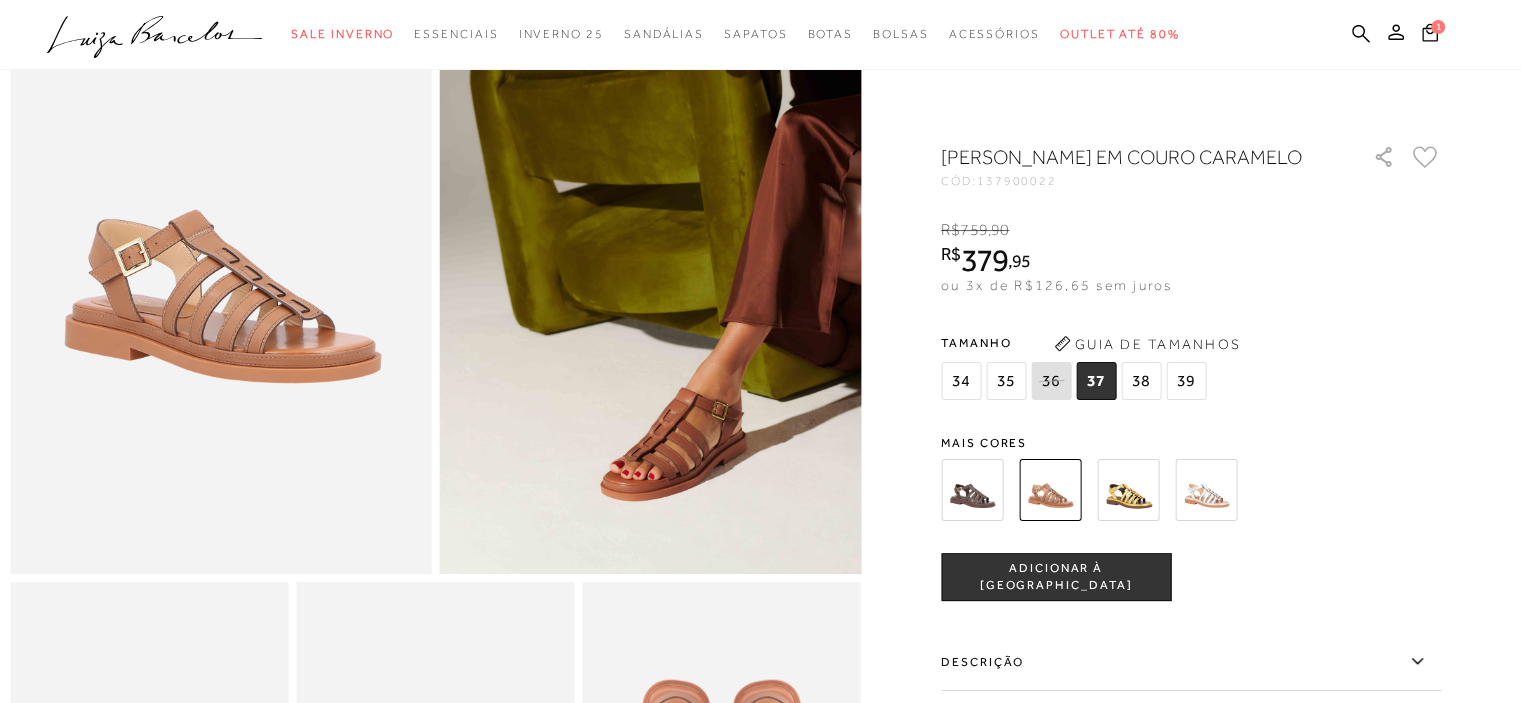 click on "[PERSON_NAME] EM COURO CARAMELO" at bounding box center [1128, 157] 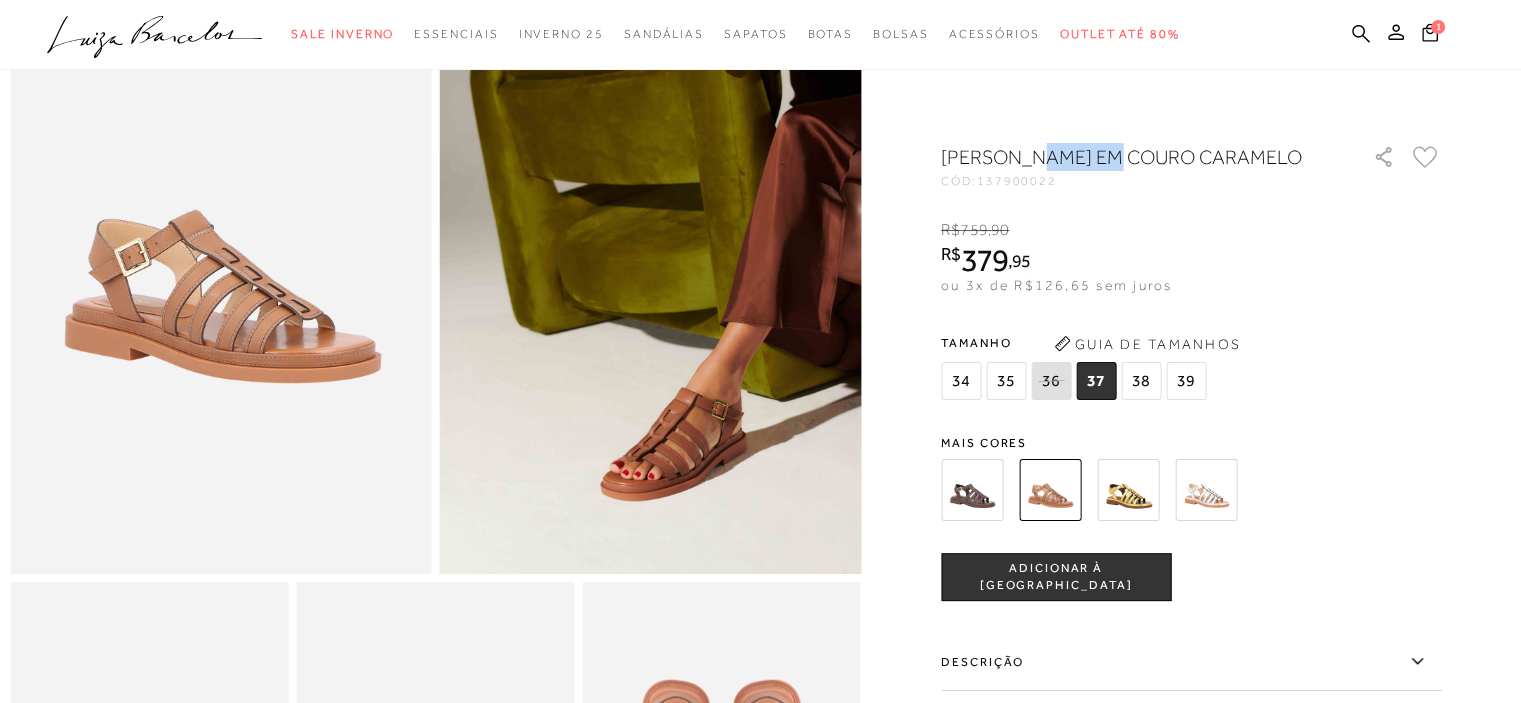 click on "[PERSON_NAME] EM COURO CARAMELO" at bounding box center (1128, 157) 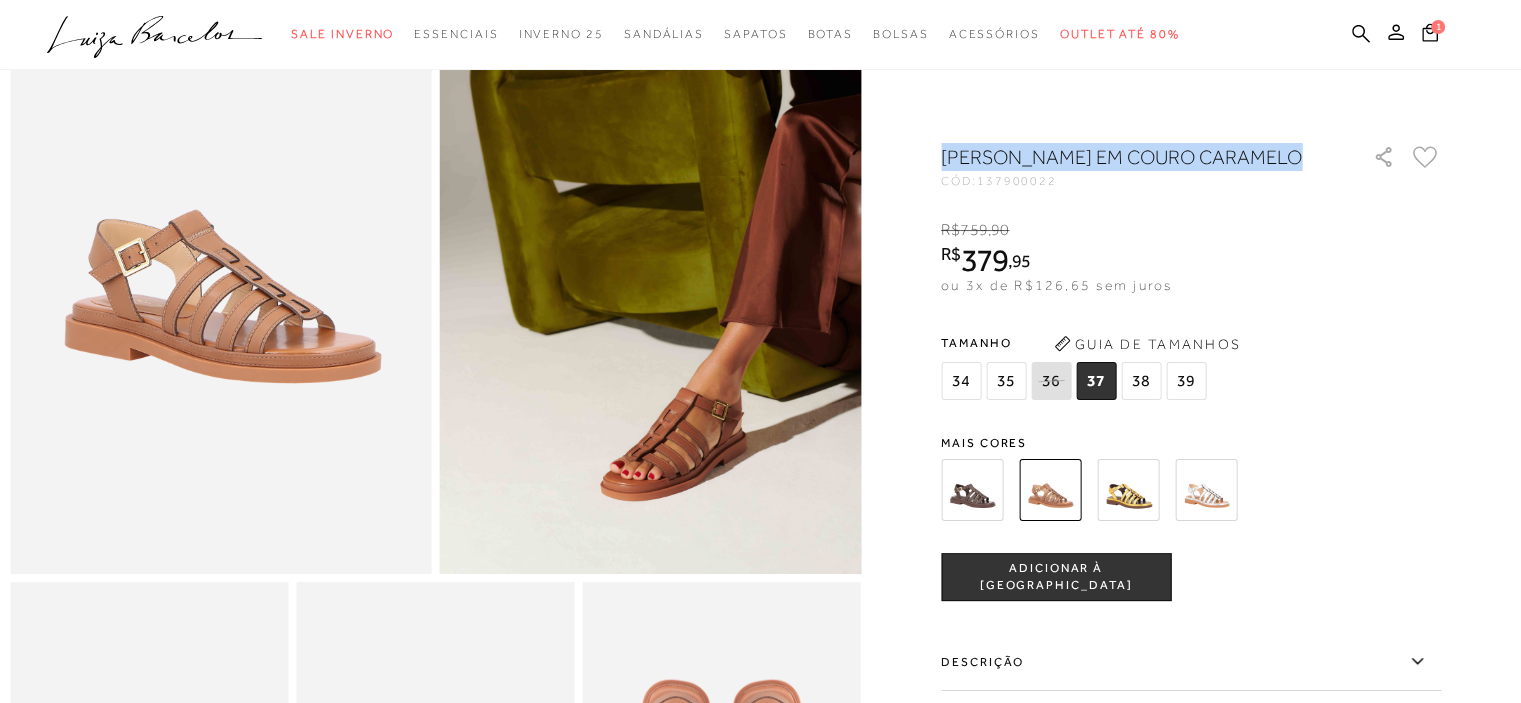 drag, startPoint x: 1045, startPoint y: 164, endPoint x: 1031, endPoint y: 179, distance: 20.518284 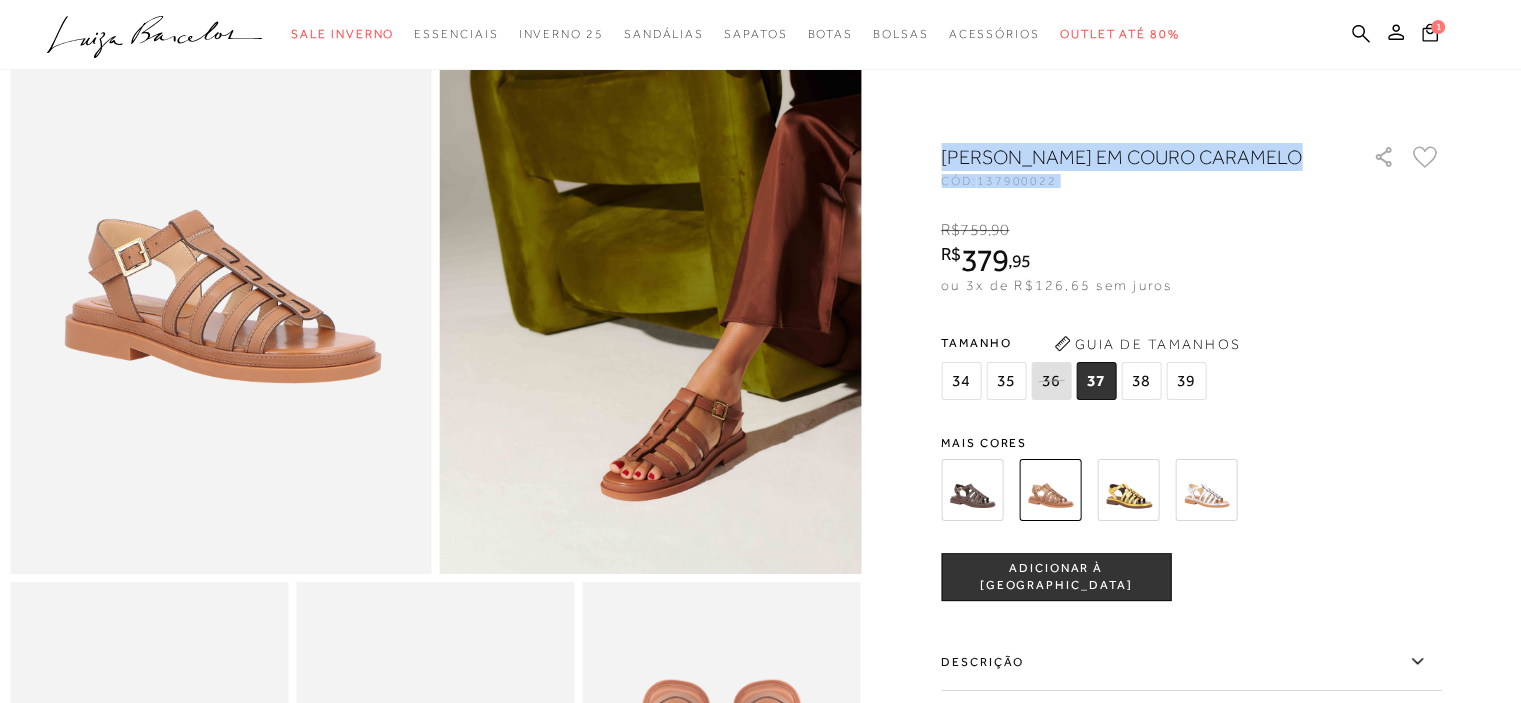 click on "137900022" at bounding box center [1017, 181] 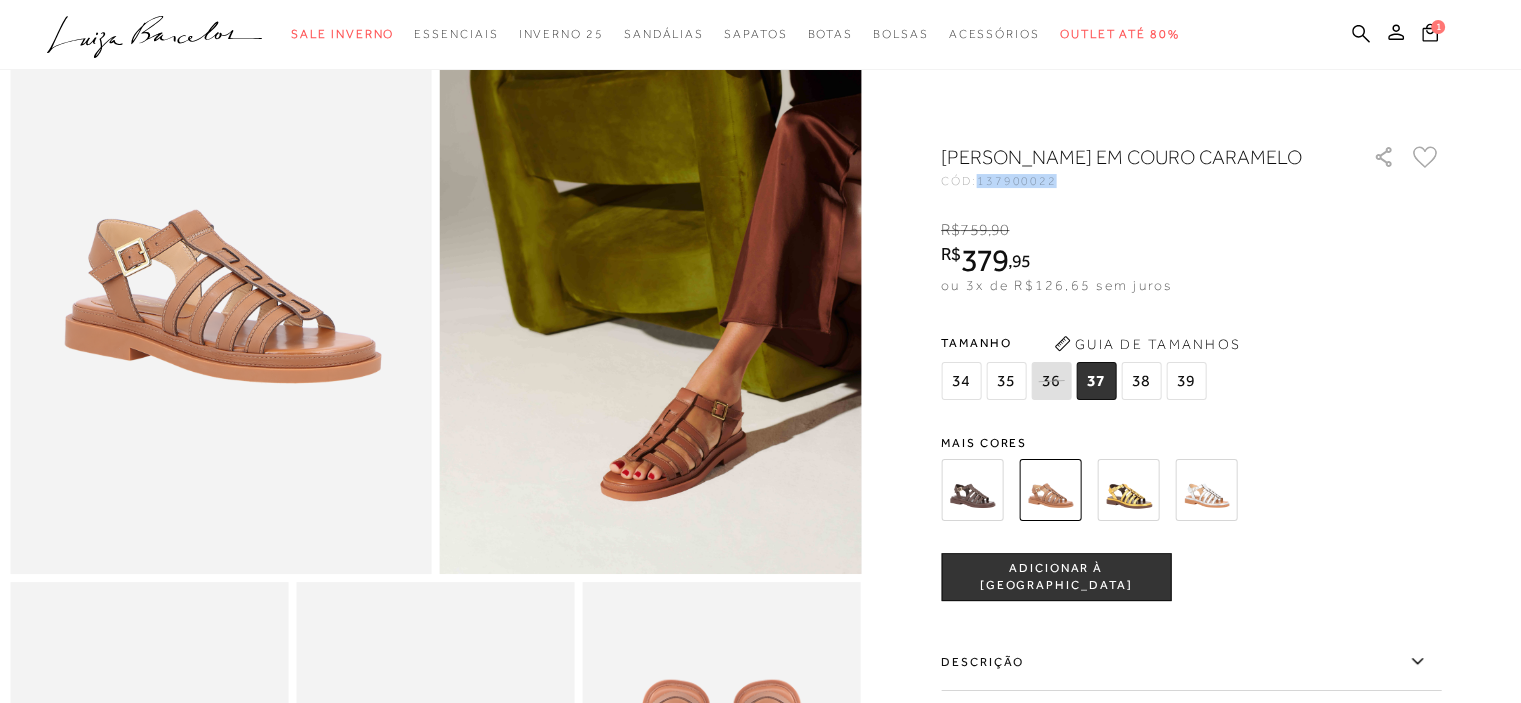click on "137900022" at bounding box center [1017, 181] 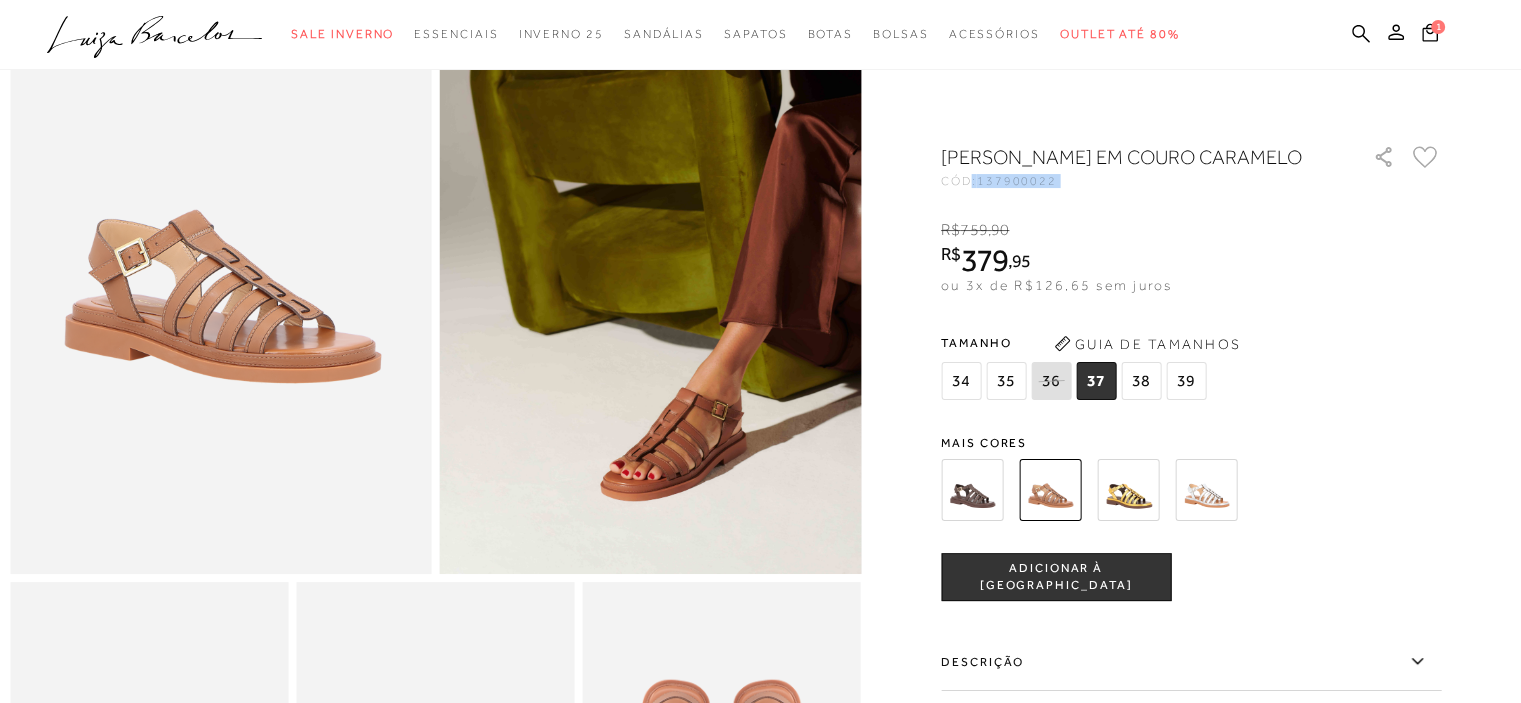 click on "137900022" at bounding box center (1017, 181) 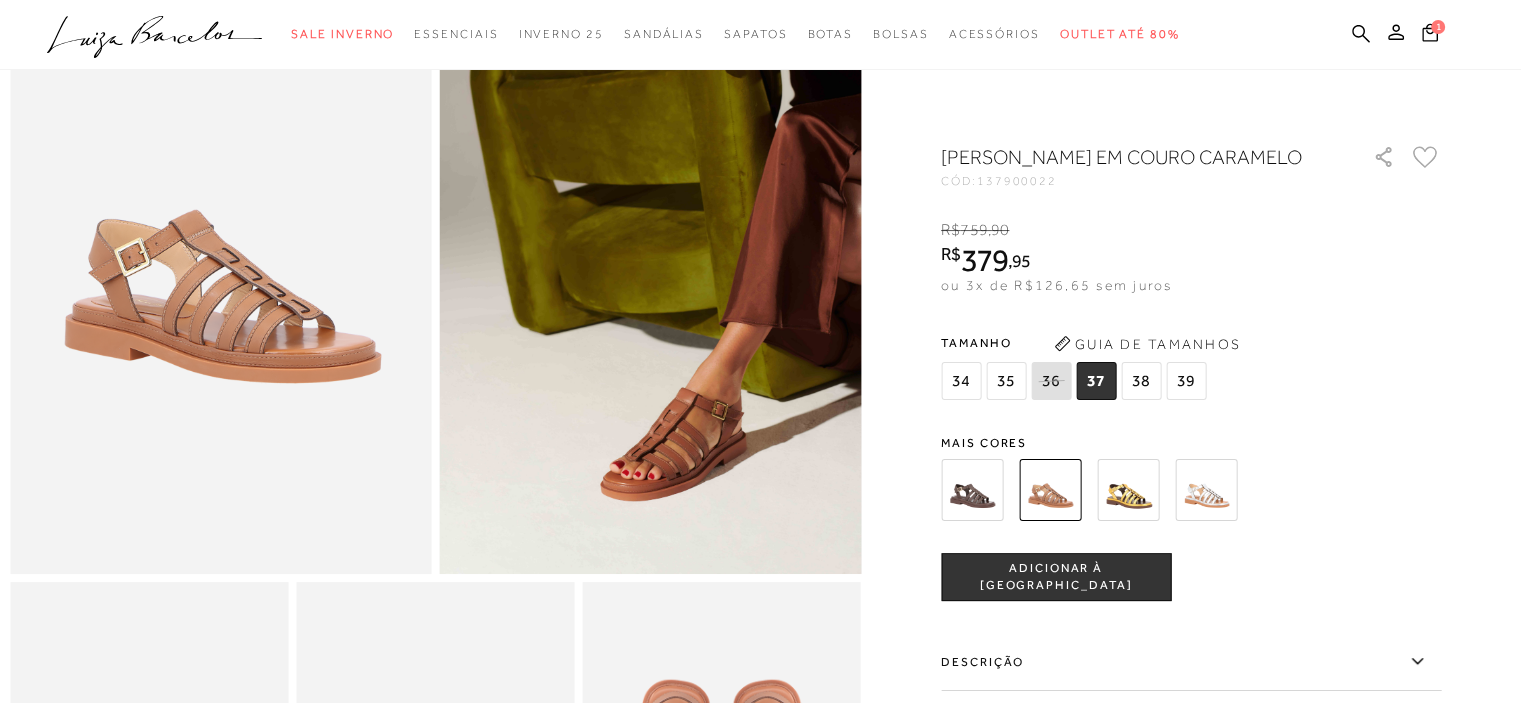 click on "[PERSON_NAME] EM COURO CARAMELO" at bounding box center (1128, 157) 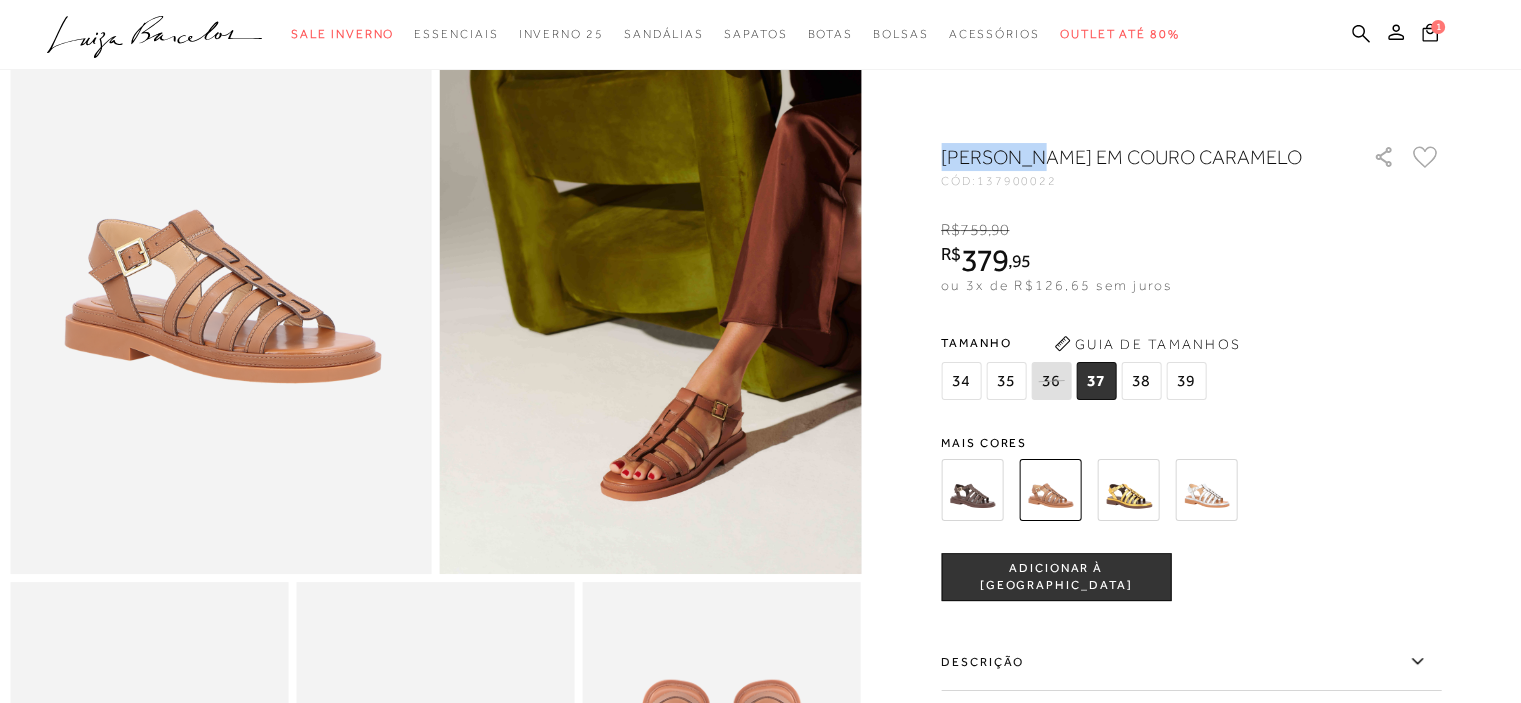 click on "[PERSON_NAME] EM COURO CARAMELO" at bounding box center [1128, 157] 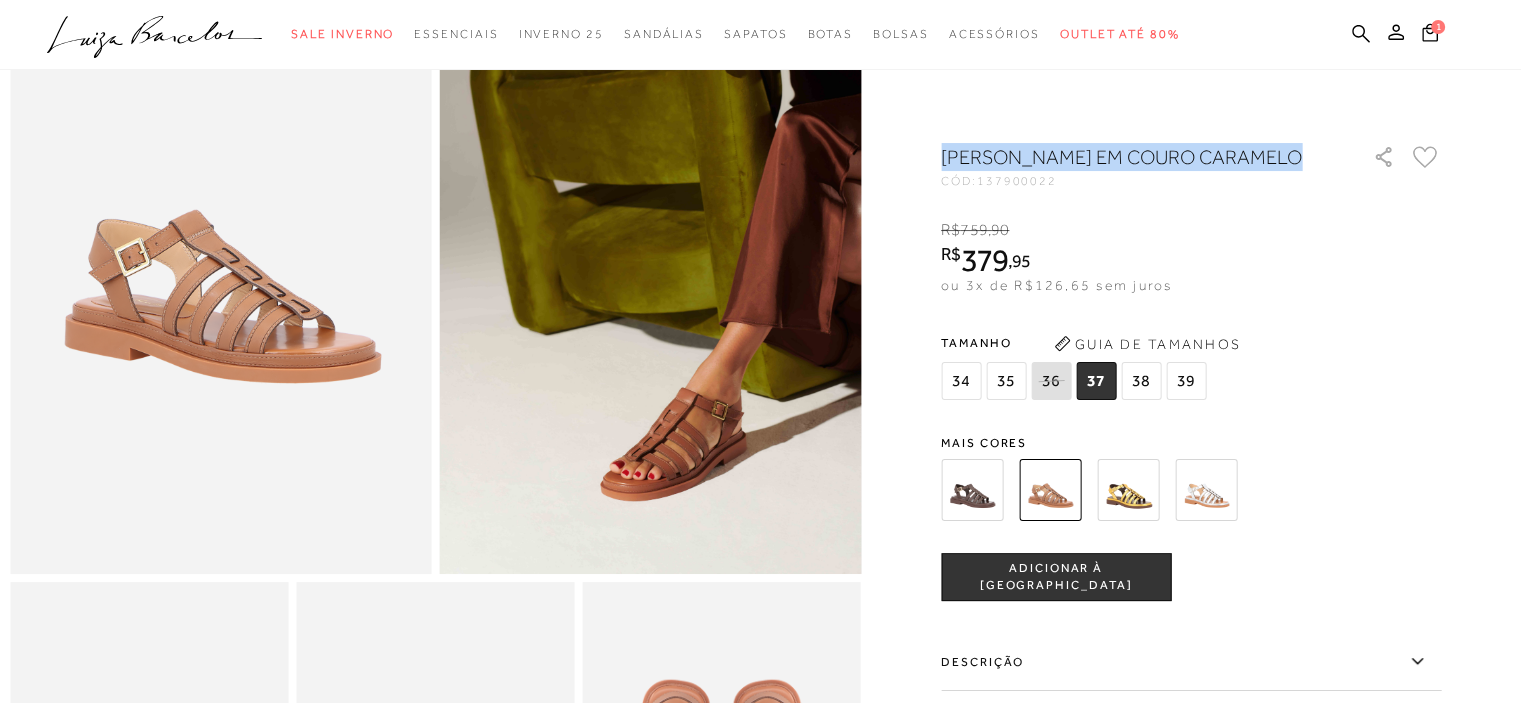 click on "[PERSON_NAME] EM COURO CARAMELO" at bounding box center (1128, 157) 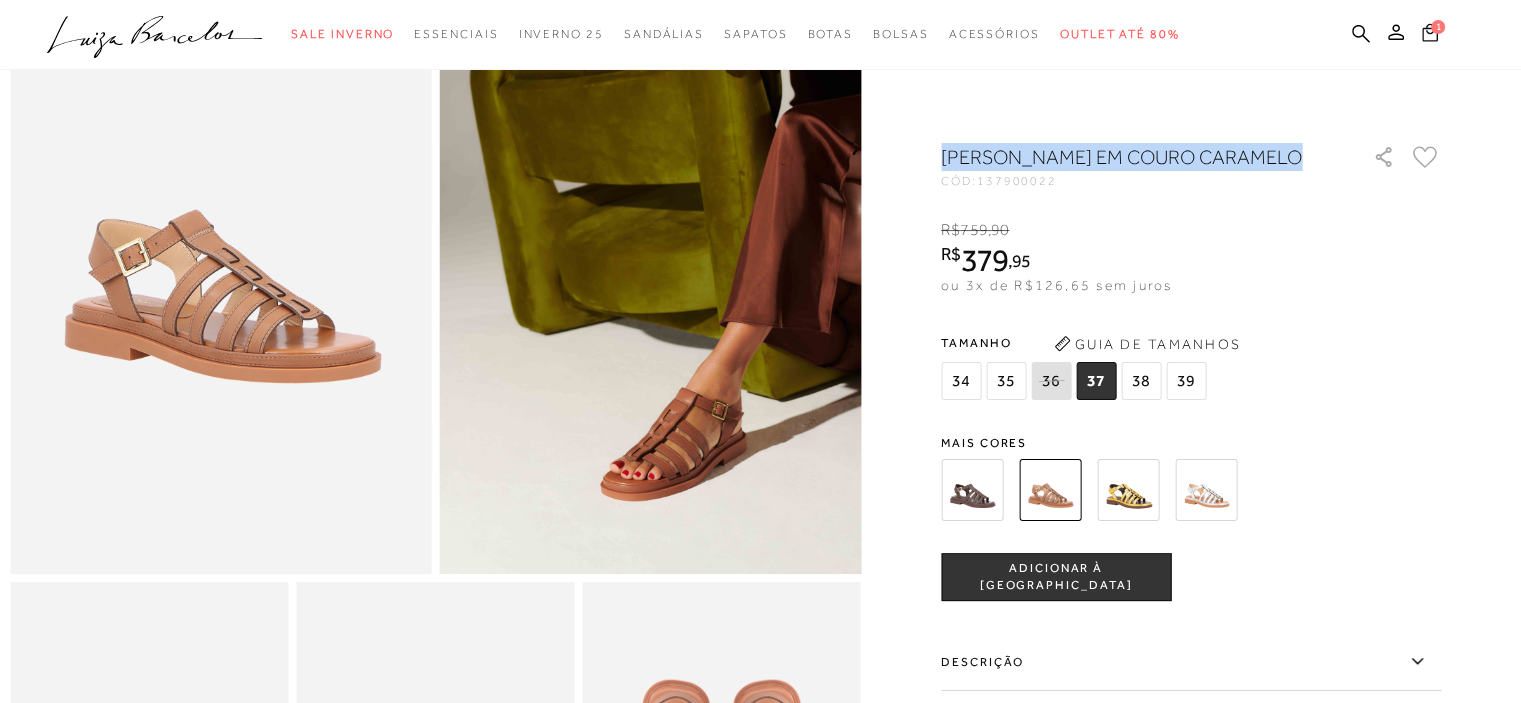 click on "1" at bounding box center [1438, 27] 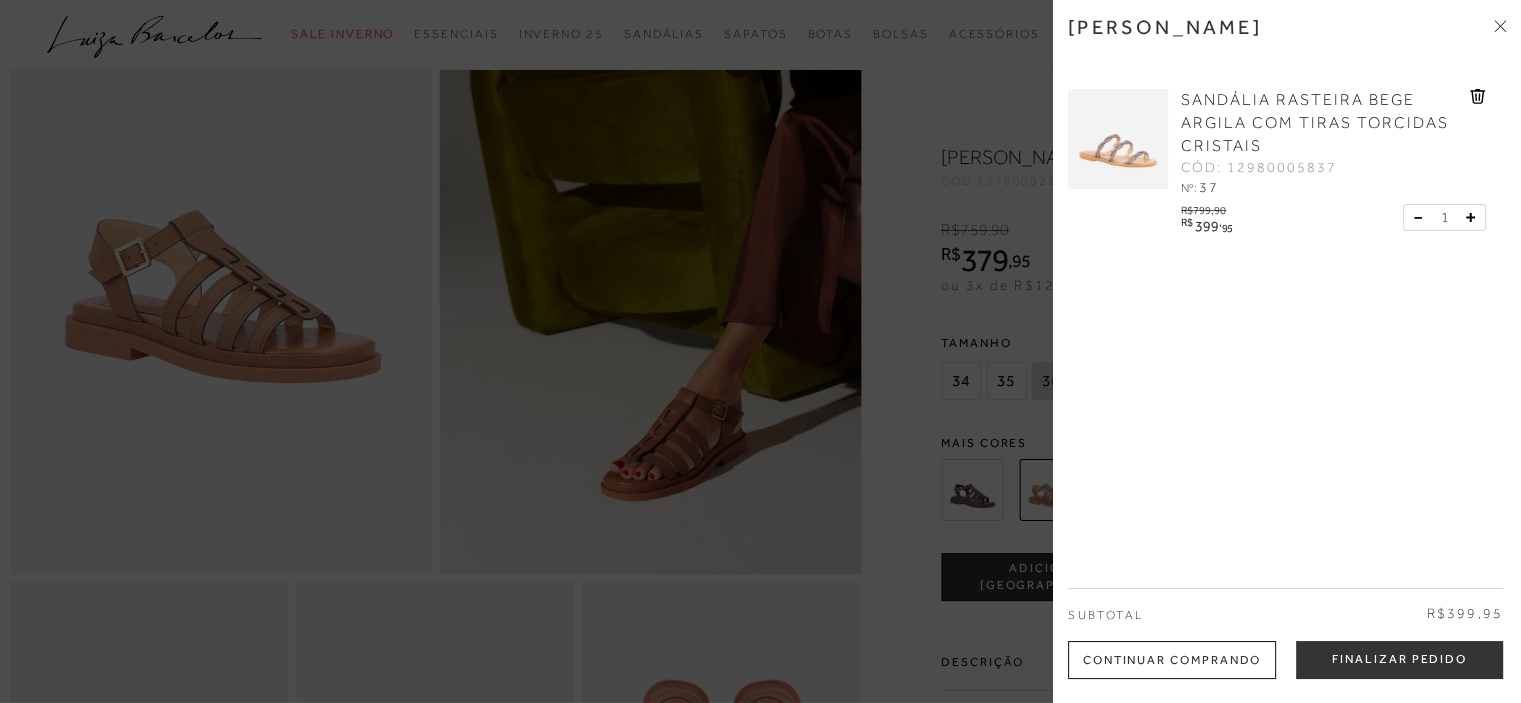click on "[PERSON_NAME]" at bounding box center [1287, 42] 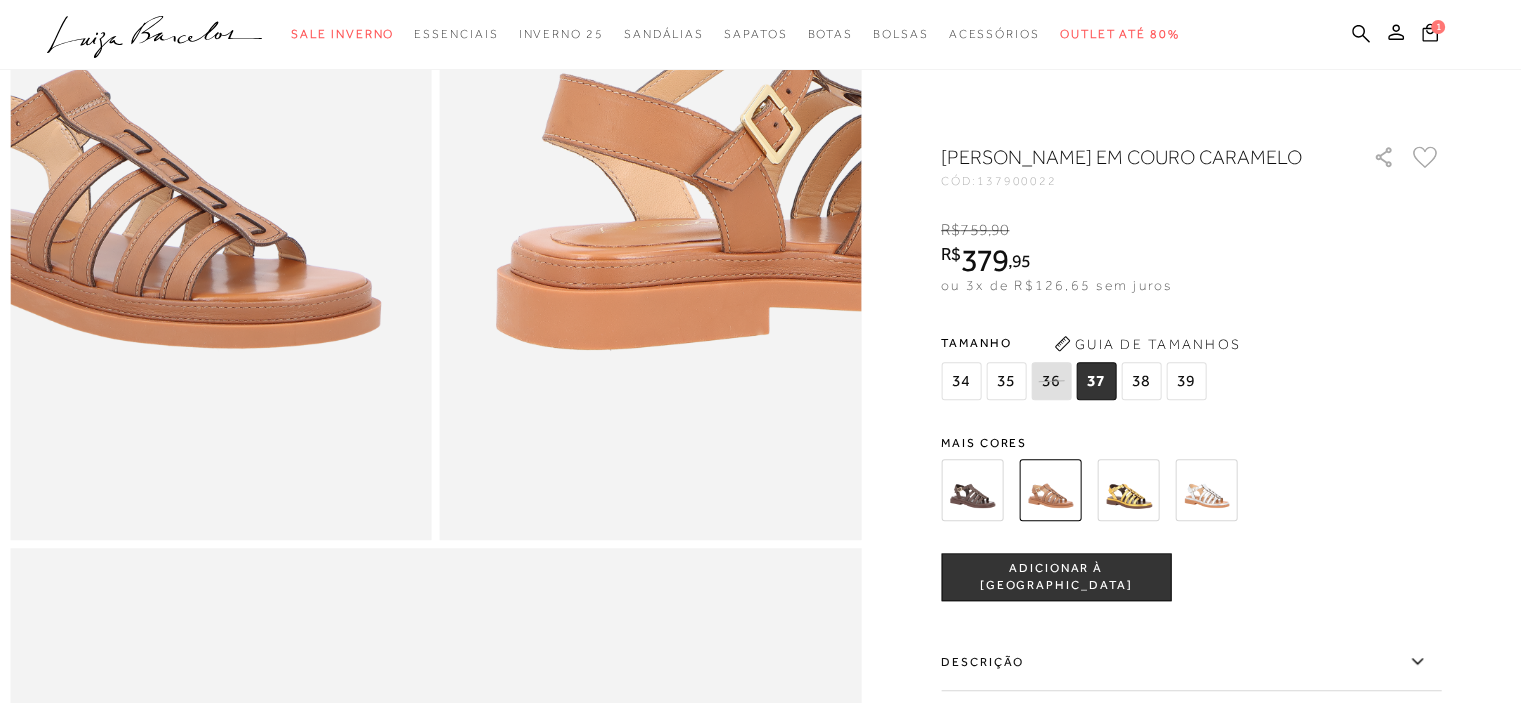 scroll, scrollTop: 1900, scrollLeft: 0, axis: vertical 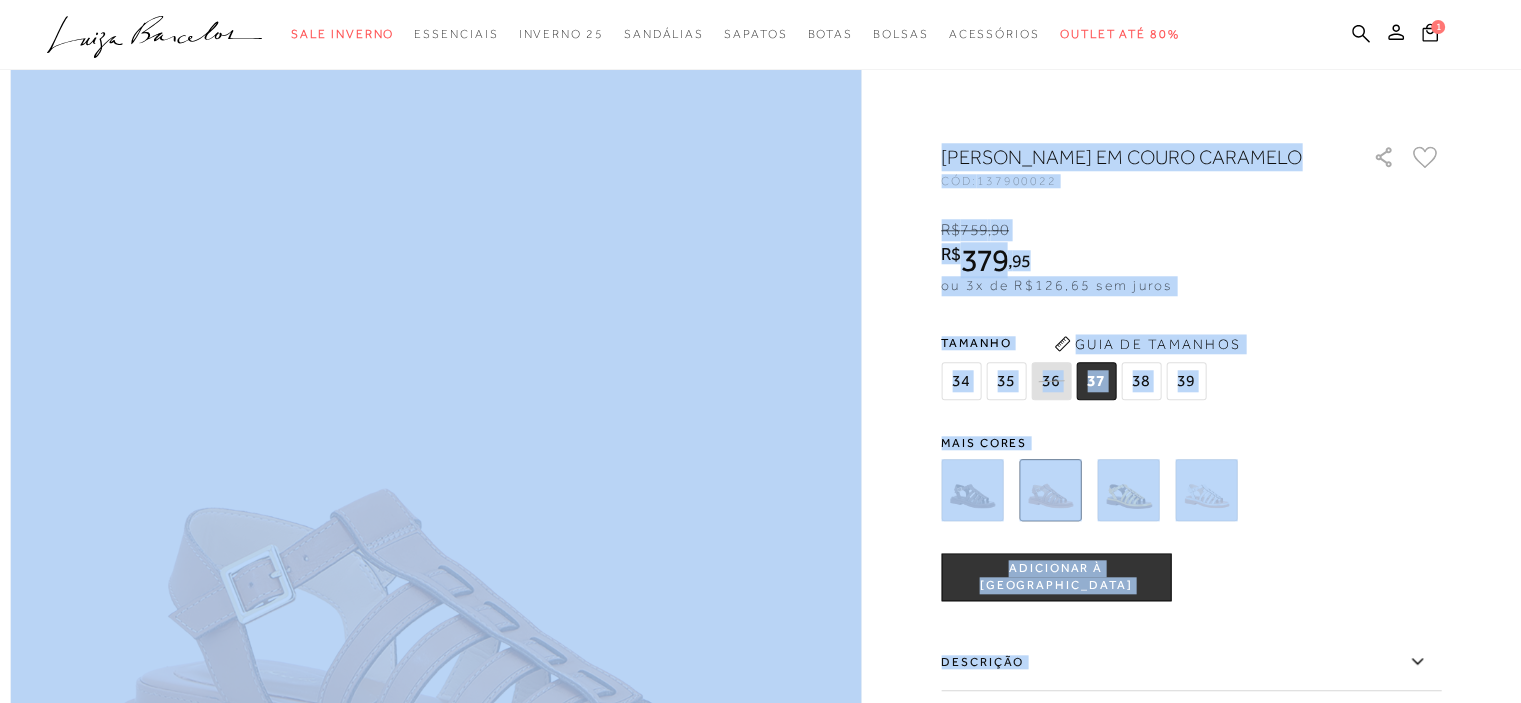 drag, startPoint x: 1511, startPoint y: 310, endPoint x: 1535, endPoint y: 431, distance: 123.35721 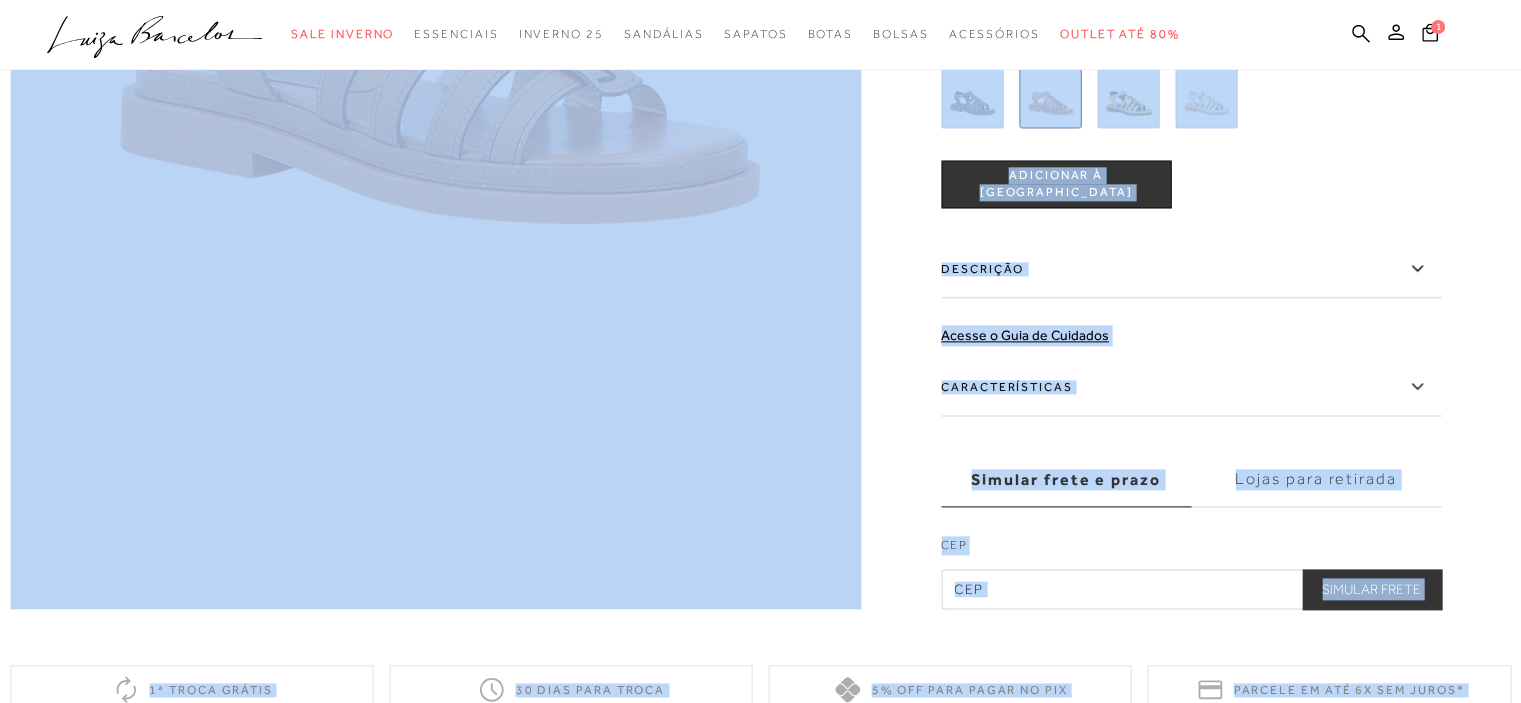 click at bounding box center (760, -882) 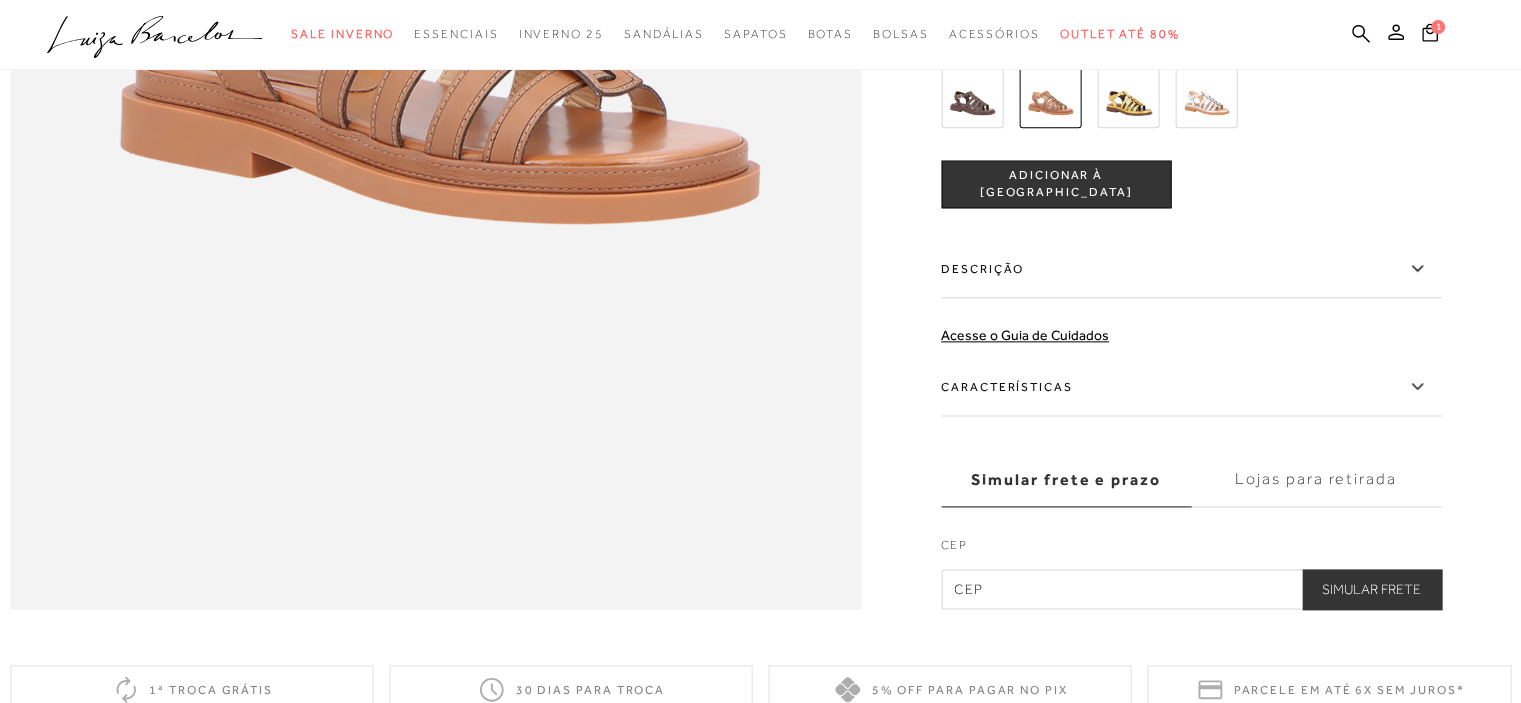 click on "Características" at bounding box center [1191, 387] 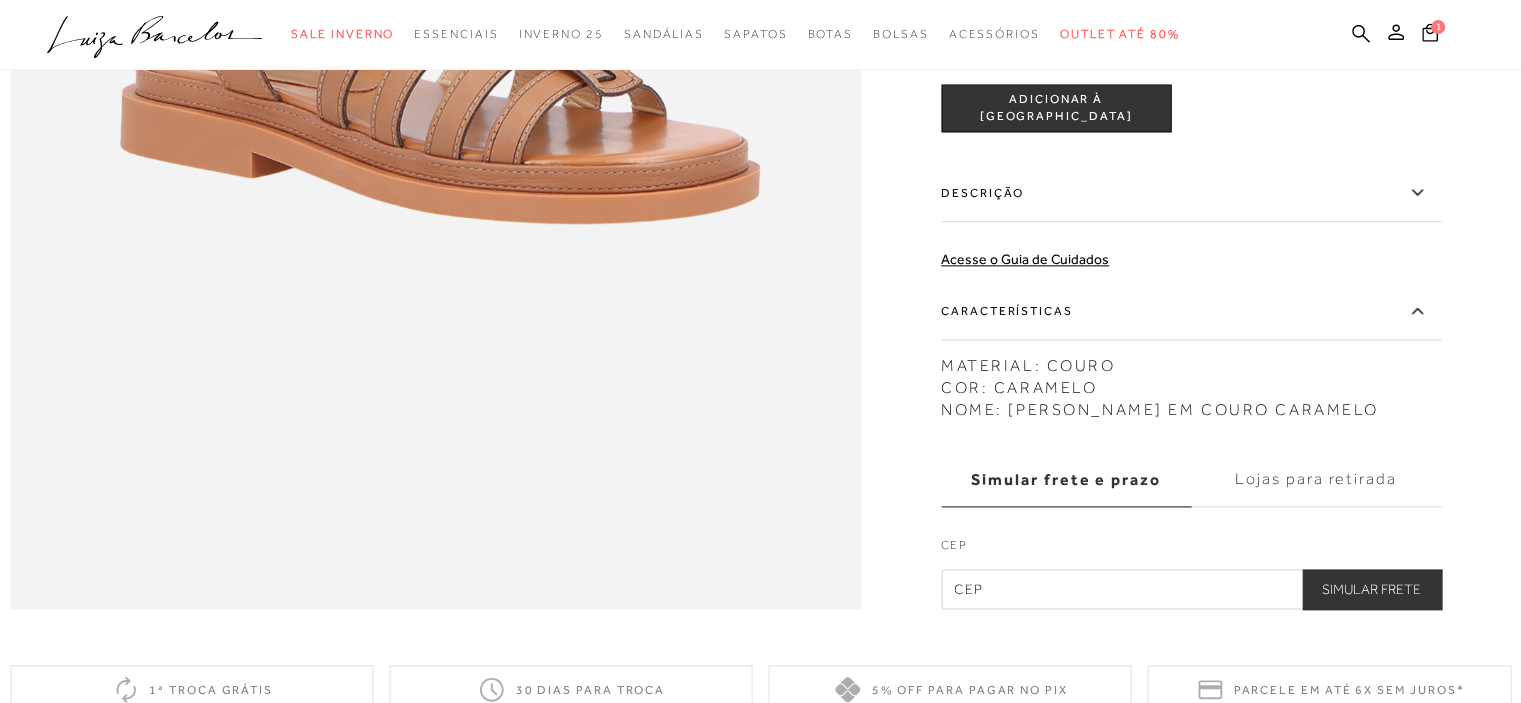 click on "Características" at bounding box center [1191, 311] 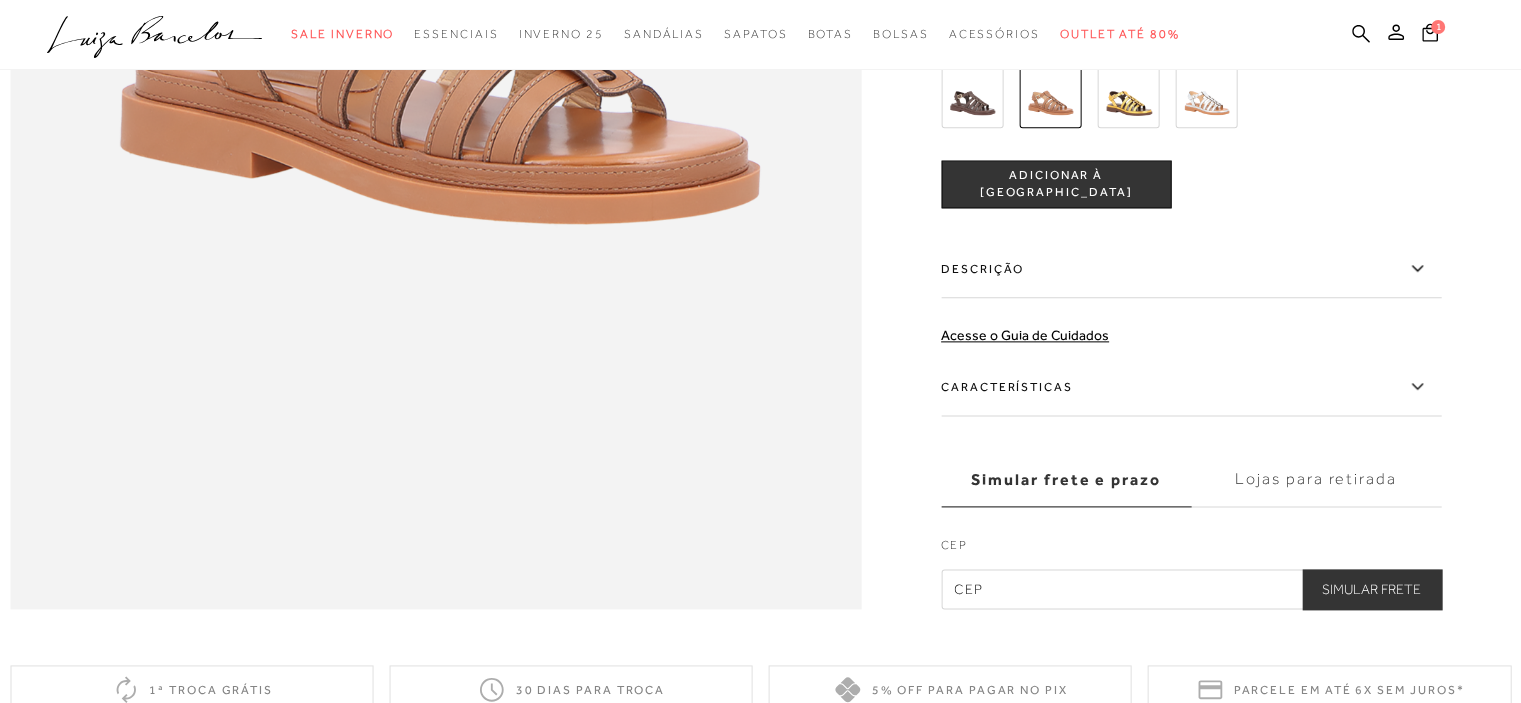click on "Descrição" at bounding box center (1191, 269) 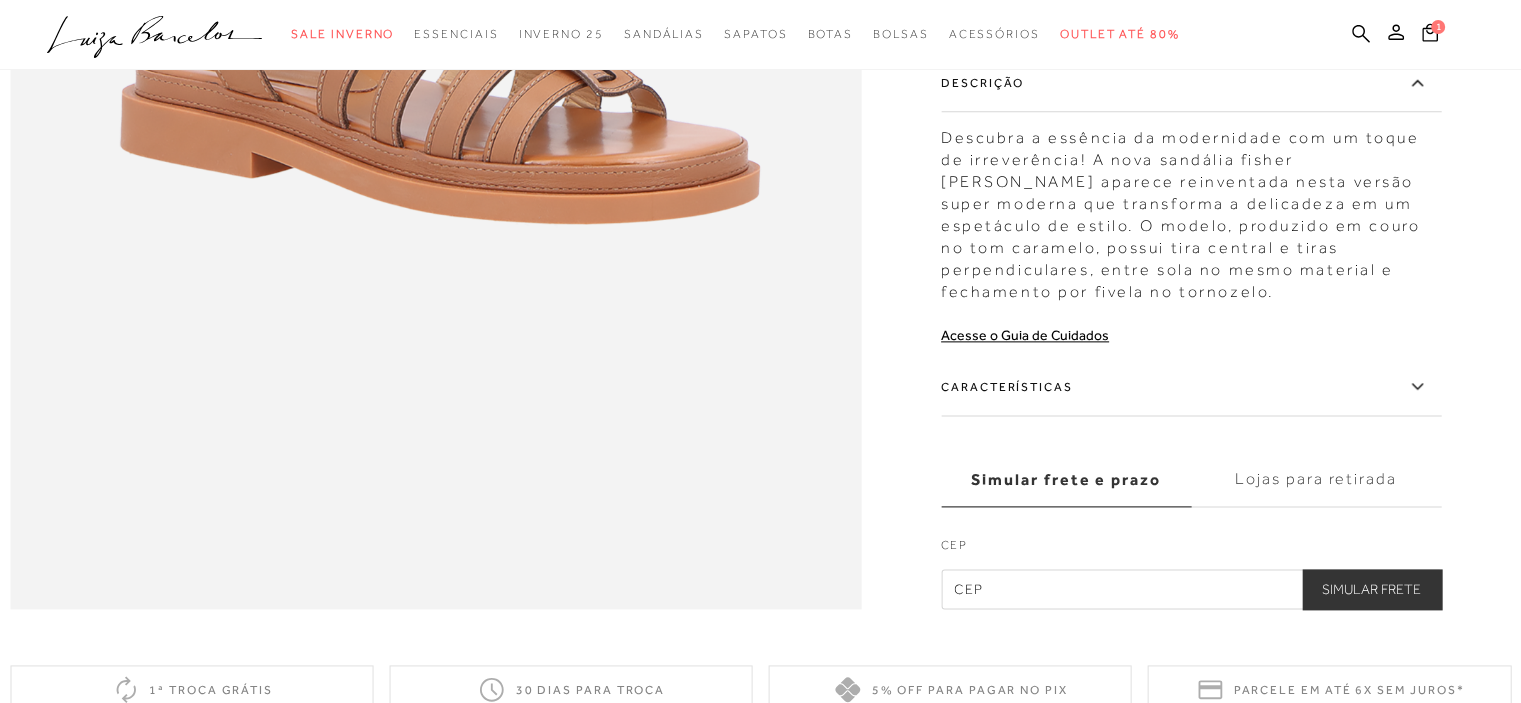 click on "Descubra a essência da modernidade com um toque de irreverência! A nova sandália fisher [PERSON_NAME] aparece reinventada nesta versão super moderna que transforma a delicadeza em um espetáculo de estilo. O modelo, produzido em couro no tom caramelo, possui tira central e tiras perpendiculares, entre sola no mesmo material e fechamento por fivela no tornozelo." at bounding box center (1191, 210) 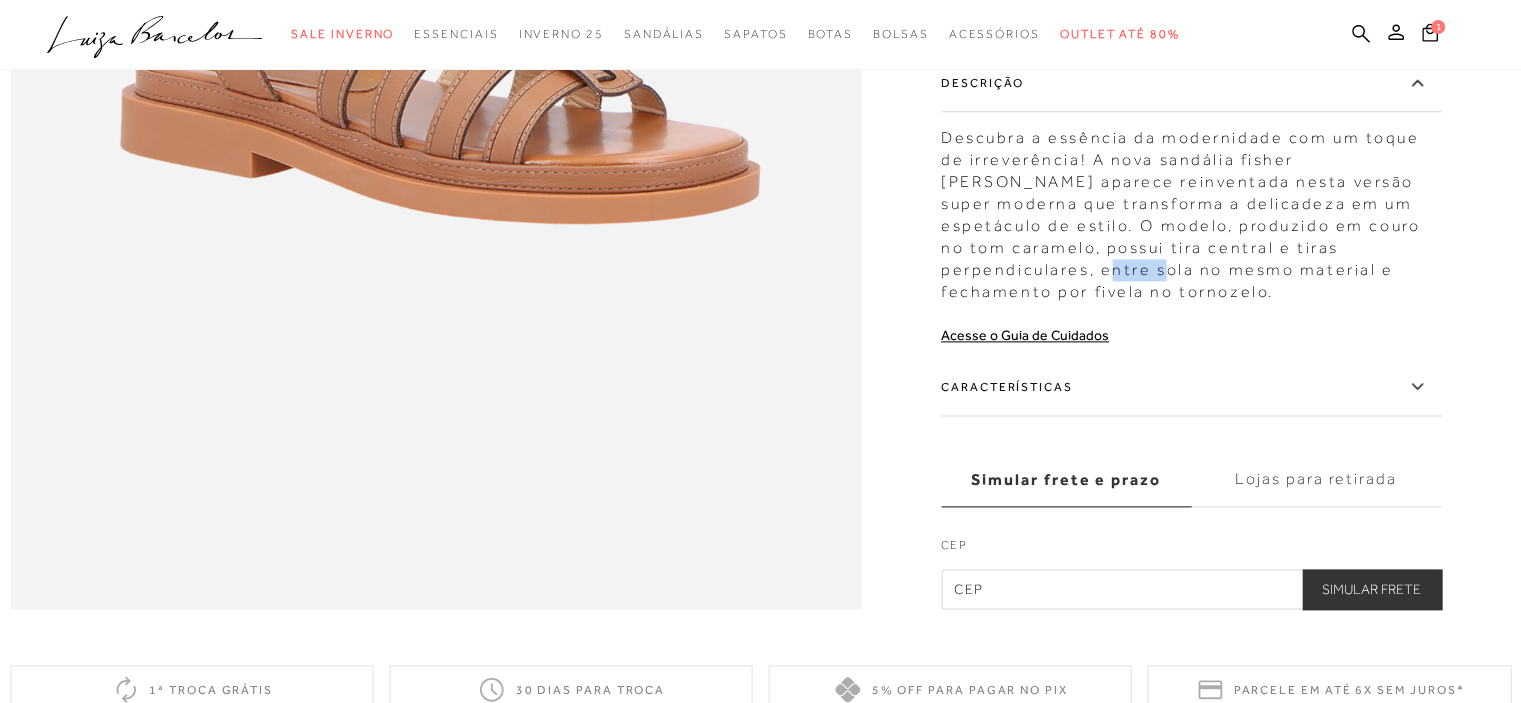 click on "Descubra a essência da modernidade com um toque de irreverência! A nova sandália fisher [PERSON_NAME] aparece reinventada nesta versão super moderna que transforma a delicadeza em um espetáculo de estilo. O modelo, produzido em couro no tom caramelo, possui tira central e tiras perpendiculares, entre sola no mesmo material e fechamento por fivela no tornozelo." at bounding box center (1191, 210) 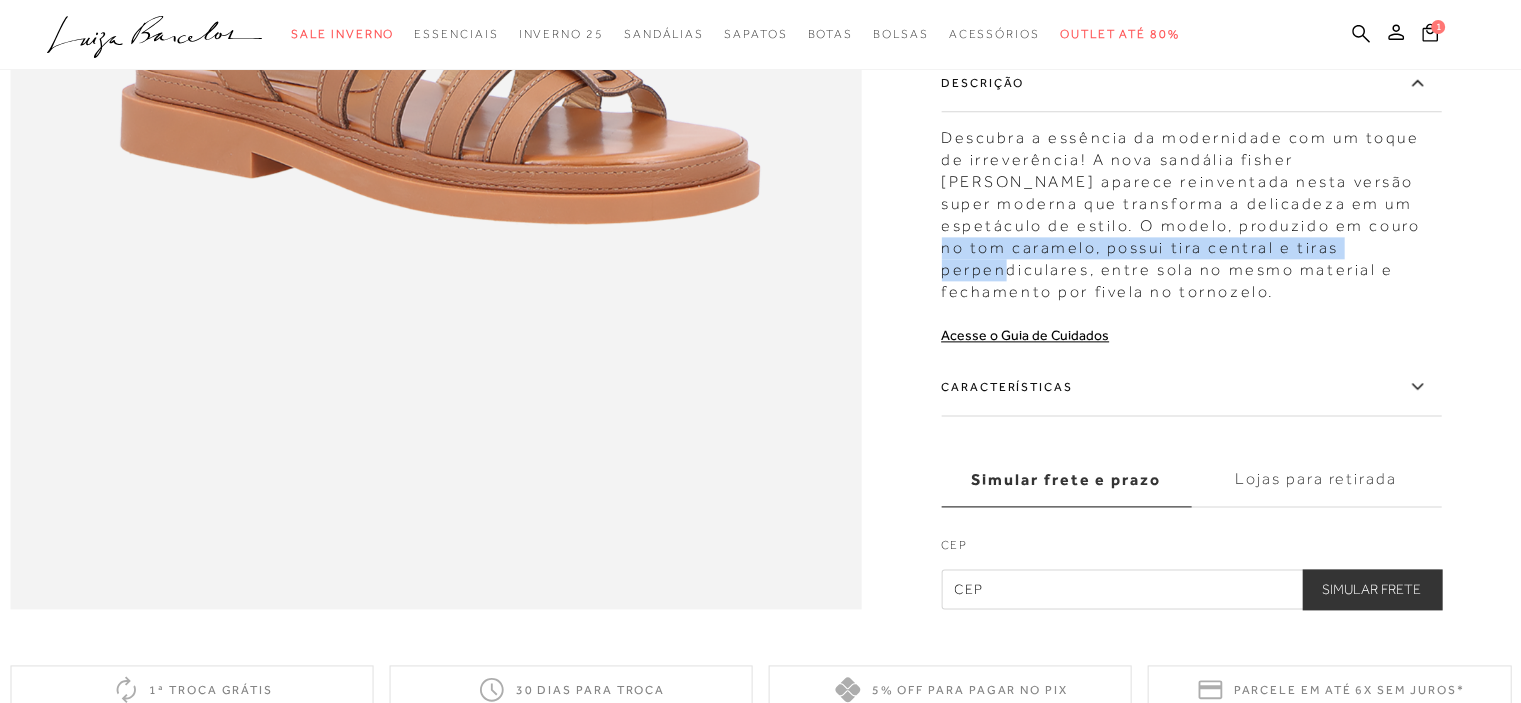click on "Descubra a essência da modernidade com um toque de irreverência! A nova sandália fisher [PERSON_NAME] aparece reinventada nesta versão super moderna que transforma a delicadeza em um espetáculo de estilo. O modelo, produzido em couro no tom caramelo, possui tira central e tiras perpendiculares, entre sola no mesmo material e fechamento por fivela no tornozelo." at bounding box center [1191, 210] 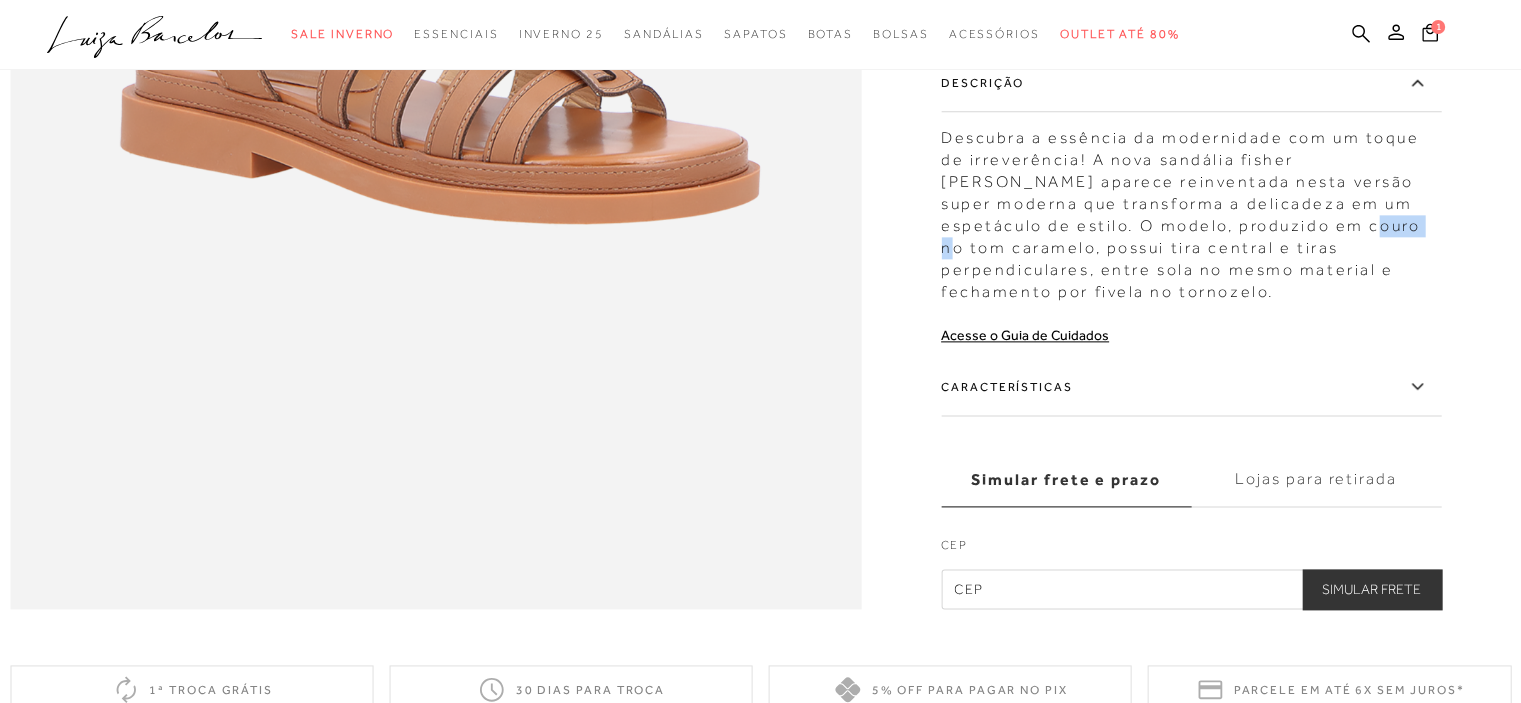 click on "Descubra a essência da modernidade com um toque de irreverência! A nova sandália fisher [PERSON_NAME] aparece reinventada nesta versão super moderna que transforma a delicadeza em um espetáculo de estilo. O modelo, produzido em couro no tom caramelo, possui tira central e tiras perpendiculares, entre sola no mesmo material e fechamento por fivela no tornozelo." at bounding box center [1191, 210] 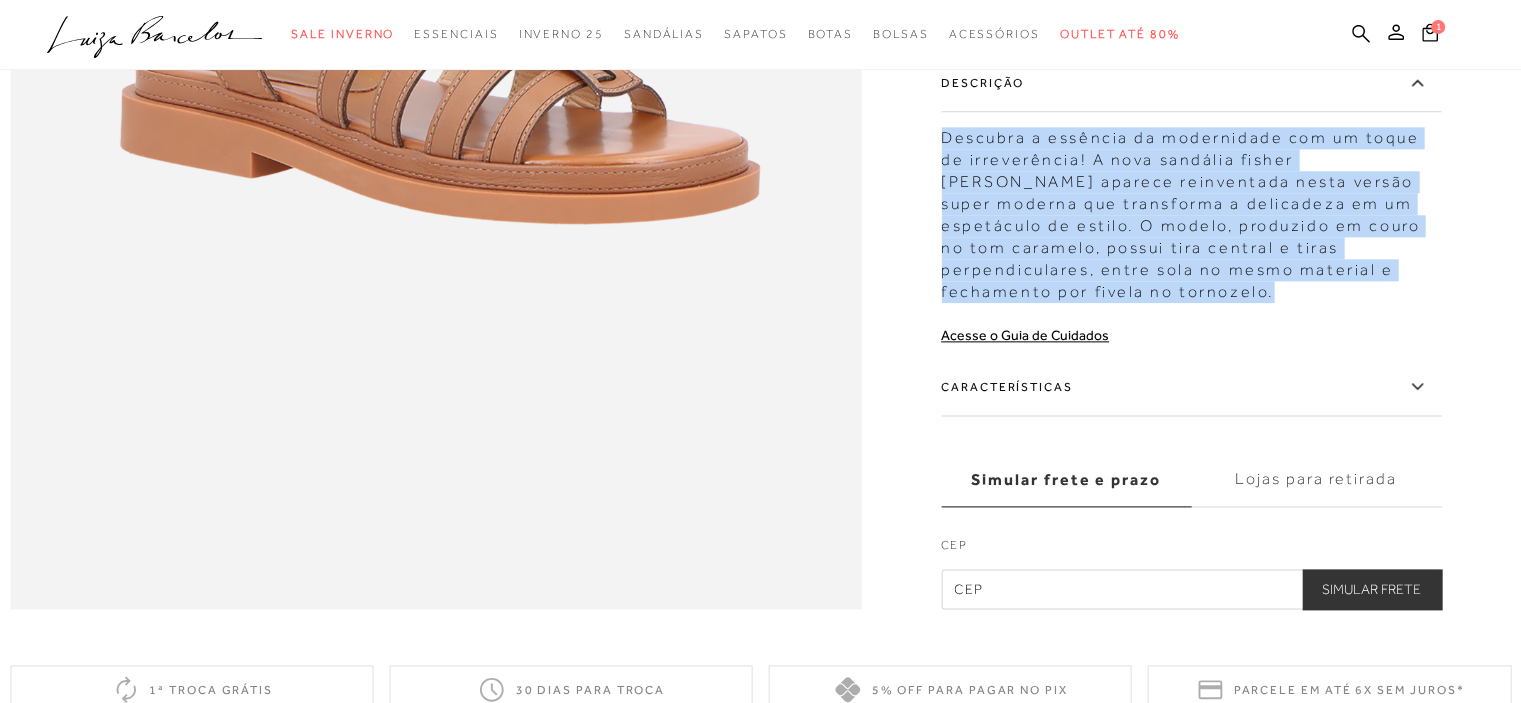 click on "Descubra a essência da modernidade com um toque de irreverência! A nova sandália fisher [PERSON_NAME] aparece reinventada nesta versão super moderna que transforma a delicadeza em um espetáculo de estilo. O modelo, produzido em couro no tom caramelo, possui tira central e tiras perpendiculares, entre sola no mesmo material e fechamento por fivela no tornozelo." at bounding box center [1191, 210] 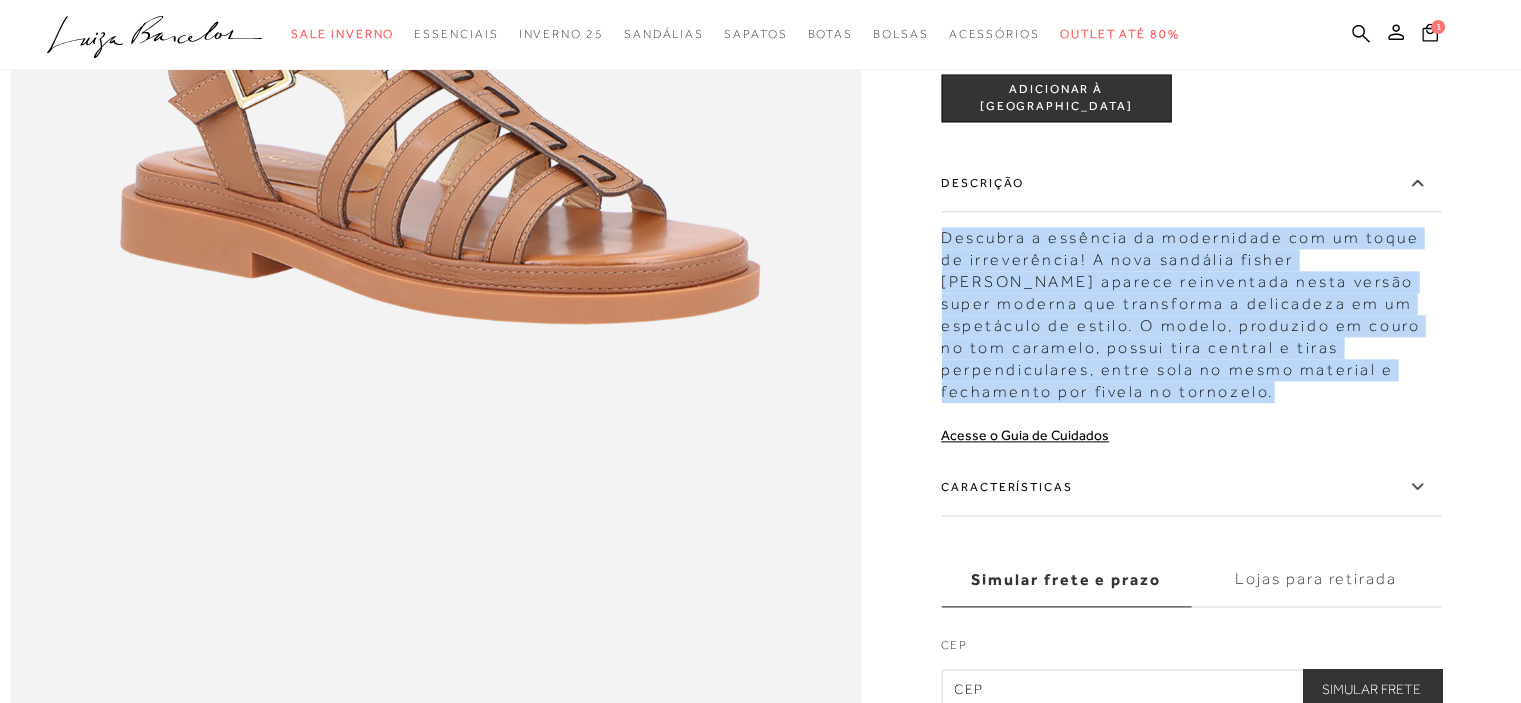 click on "Descubra a essência da modernidade com um toque de irreverência! A nova sandália fisher [PERSON_NAME] aparece reinventada nesta versão super moderna que transforma a delicadeza em um espetáculo de estilo. O modelo, produzido em couro no tom caramelo, possui tira central e tiras perpendiculares, entre sola no mesmo material e fechamento por fivela no tornozelo." at bounding box center [1191, 310] 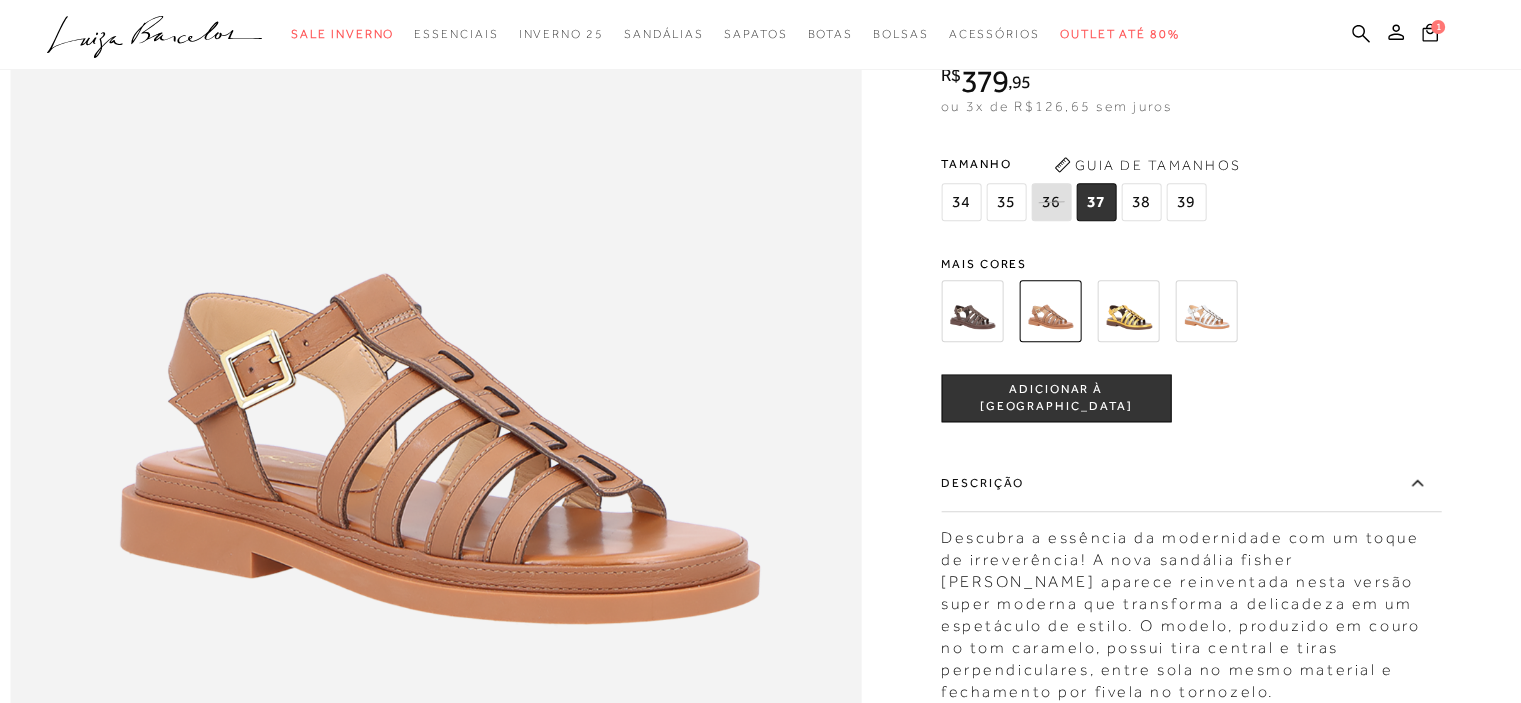 scroll, scrollTop: 1915, scrollLeft: 0, axis: vertical 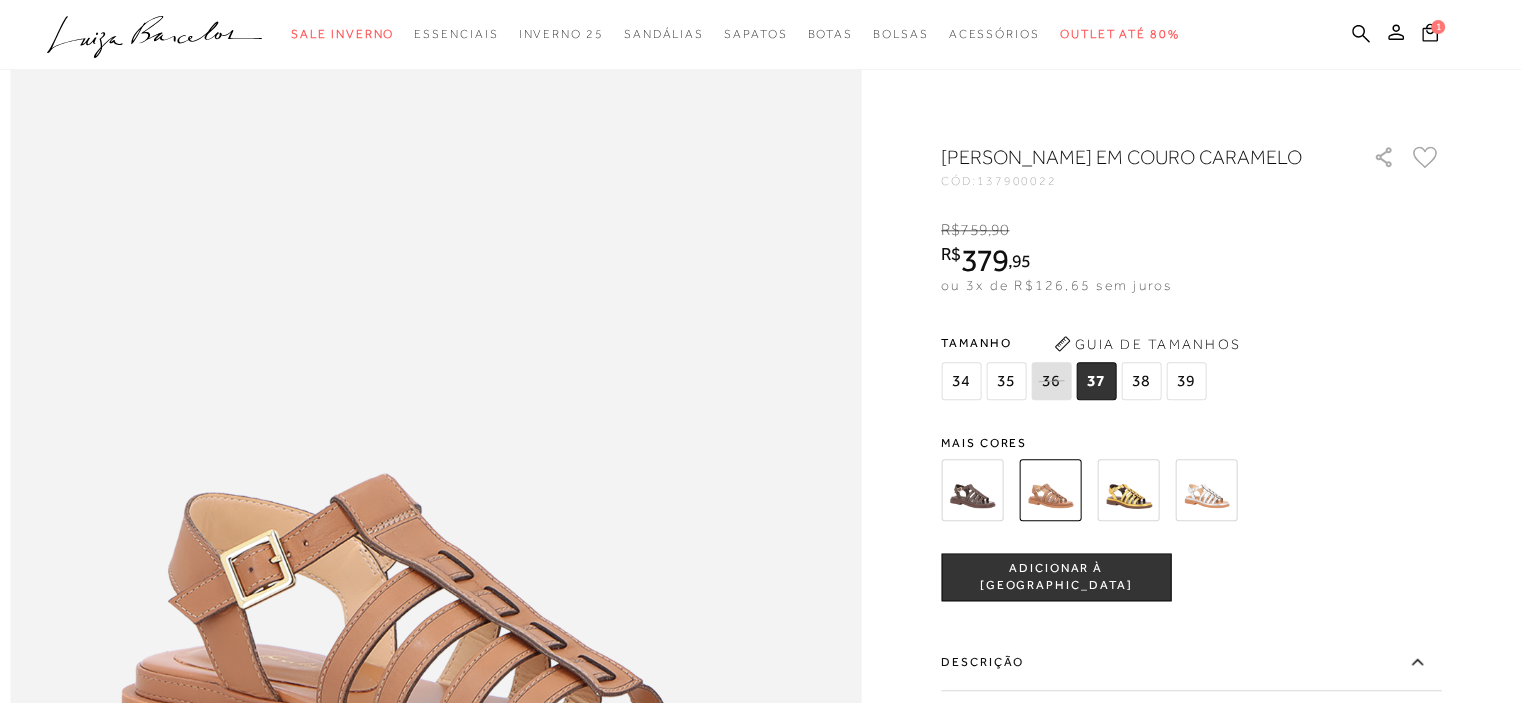 click on "ou 3x de R$126,65 sem juros" at bounding box center [1056, 286] 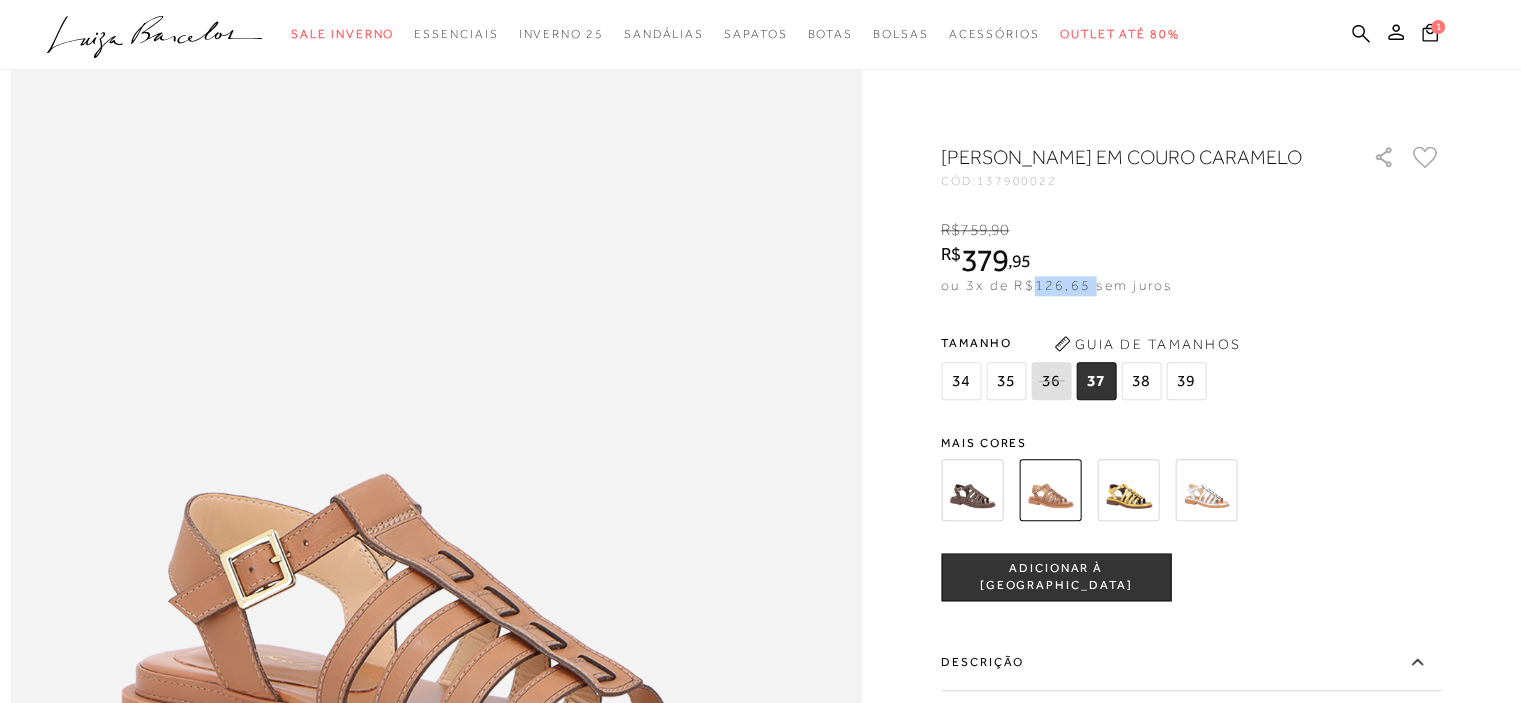 click on "ou 3x de R$126,65 sem juros" at bounding box center (1056, 286) 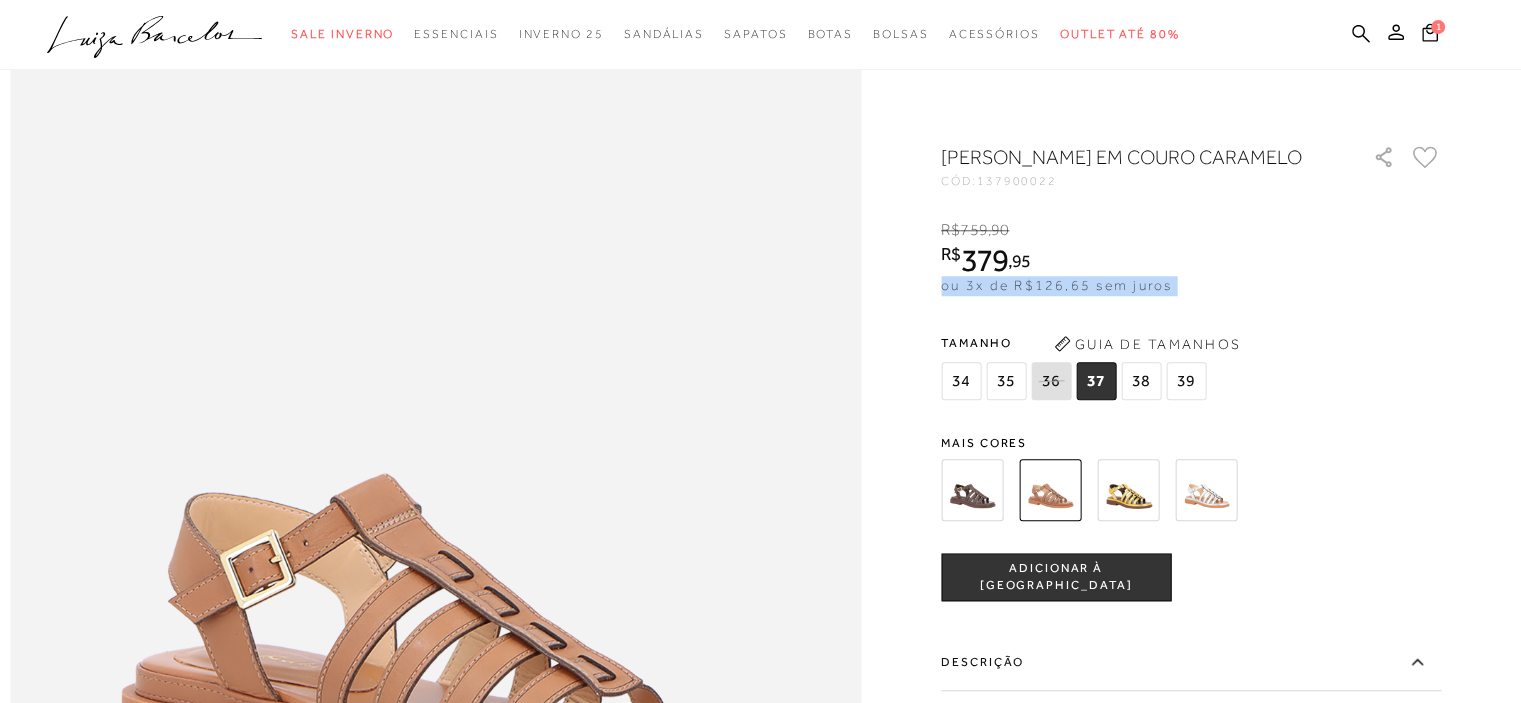click on "ou 3x de R$126,65 sem juros" at bounding box center (1056, 285) 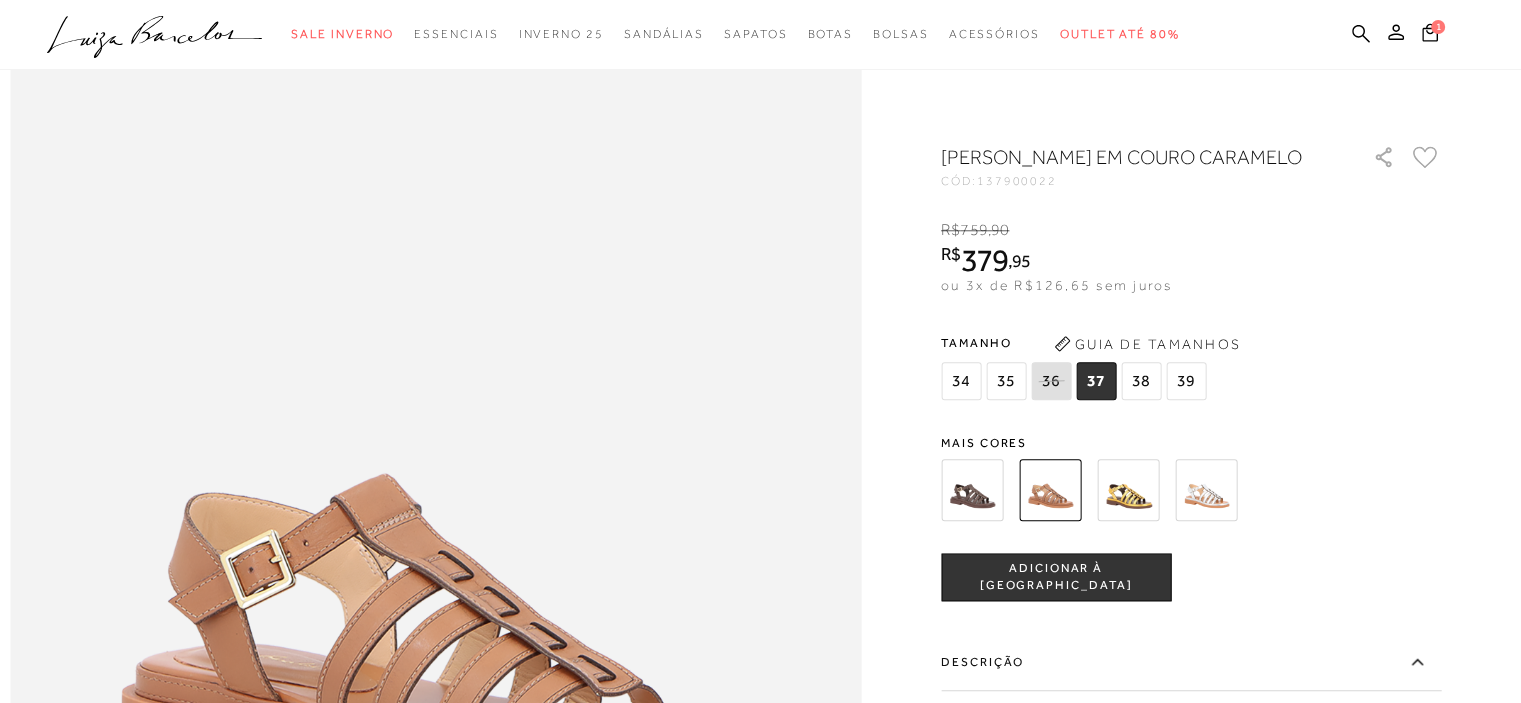 click on "[PERSON_NAME] EM COURO CARAMELO" at bounding box center [1128, 157] 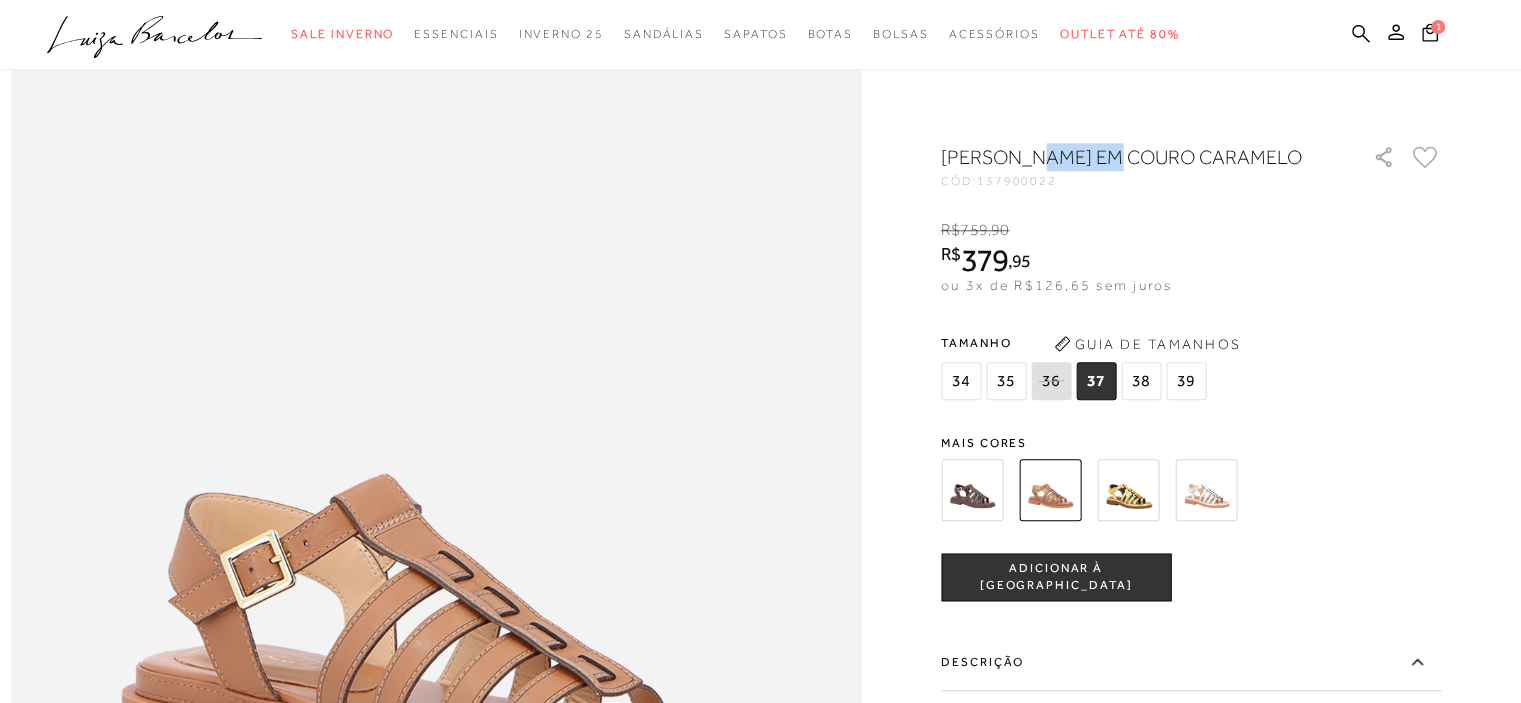 click on "[PERSON_NAME] EM COURO CARAMELO" at bounding box center (1128, 157) 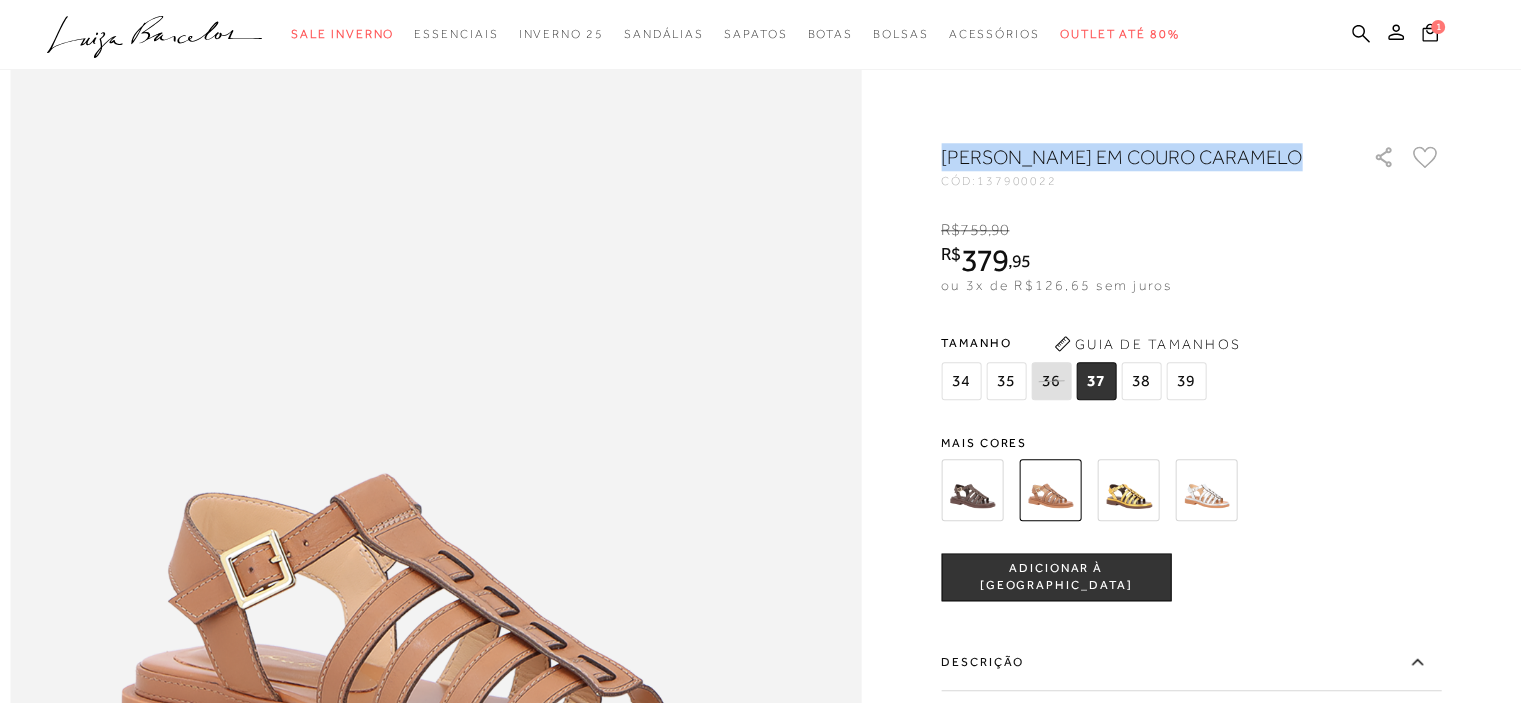 click on "[PERSON_NAME] EM COURO CARAMELO" at bounding box center [1128, 157] 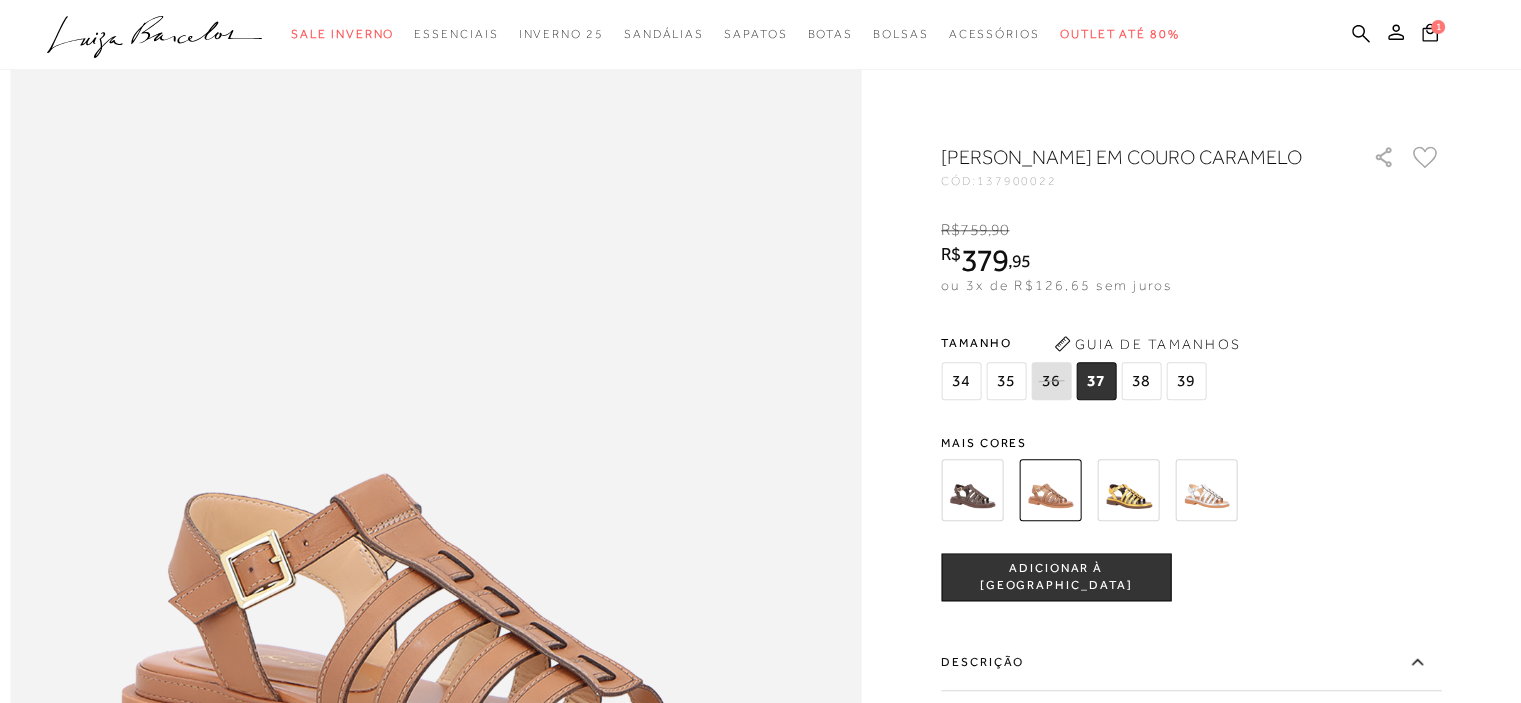 click on "CÓD:
137900022" at bounding box center [1141, 181] 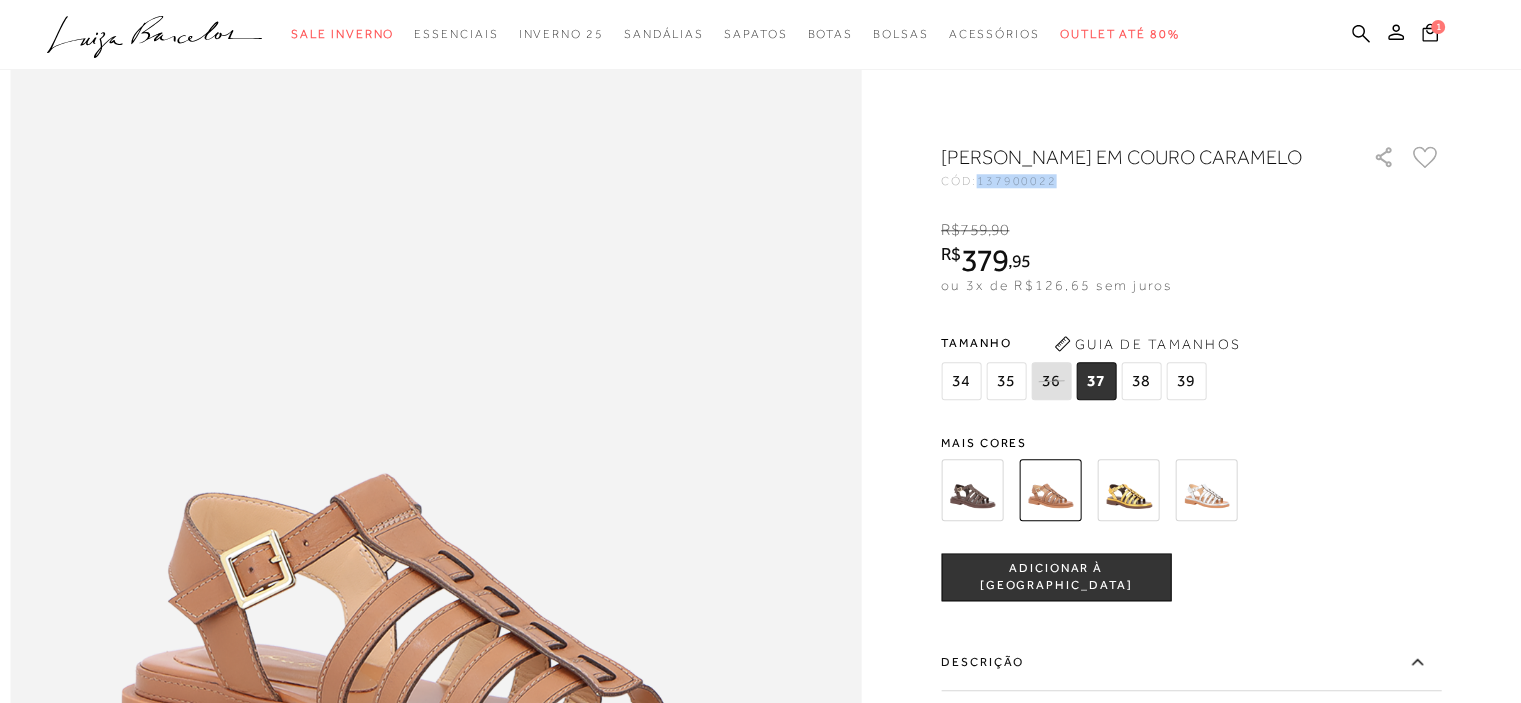 click on "137900022" at bounding box center [1017, 181] 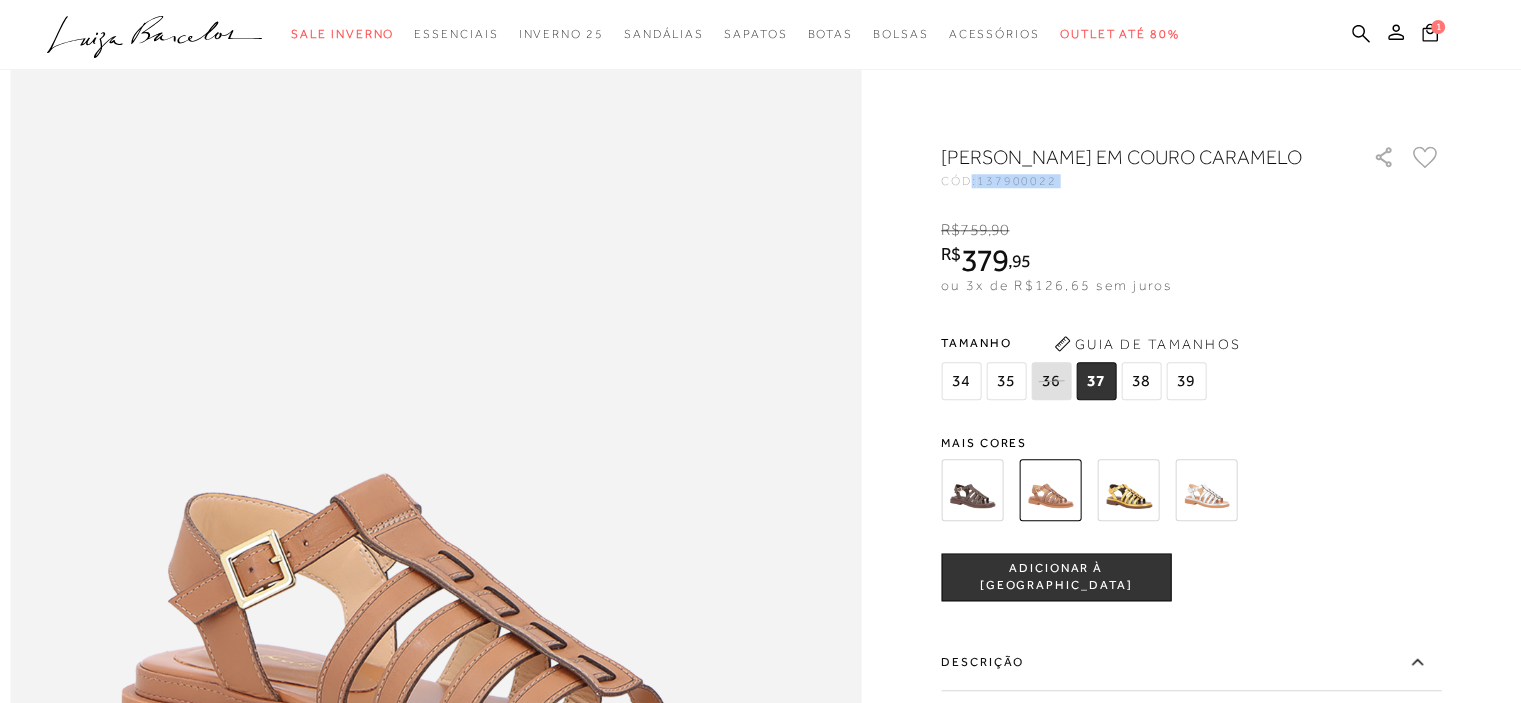 click on "137900022" at bounding box center (1017, 181) 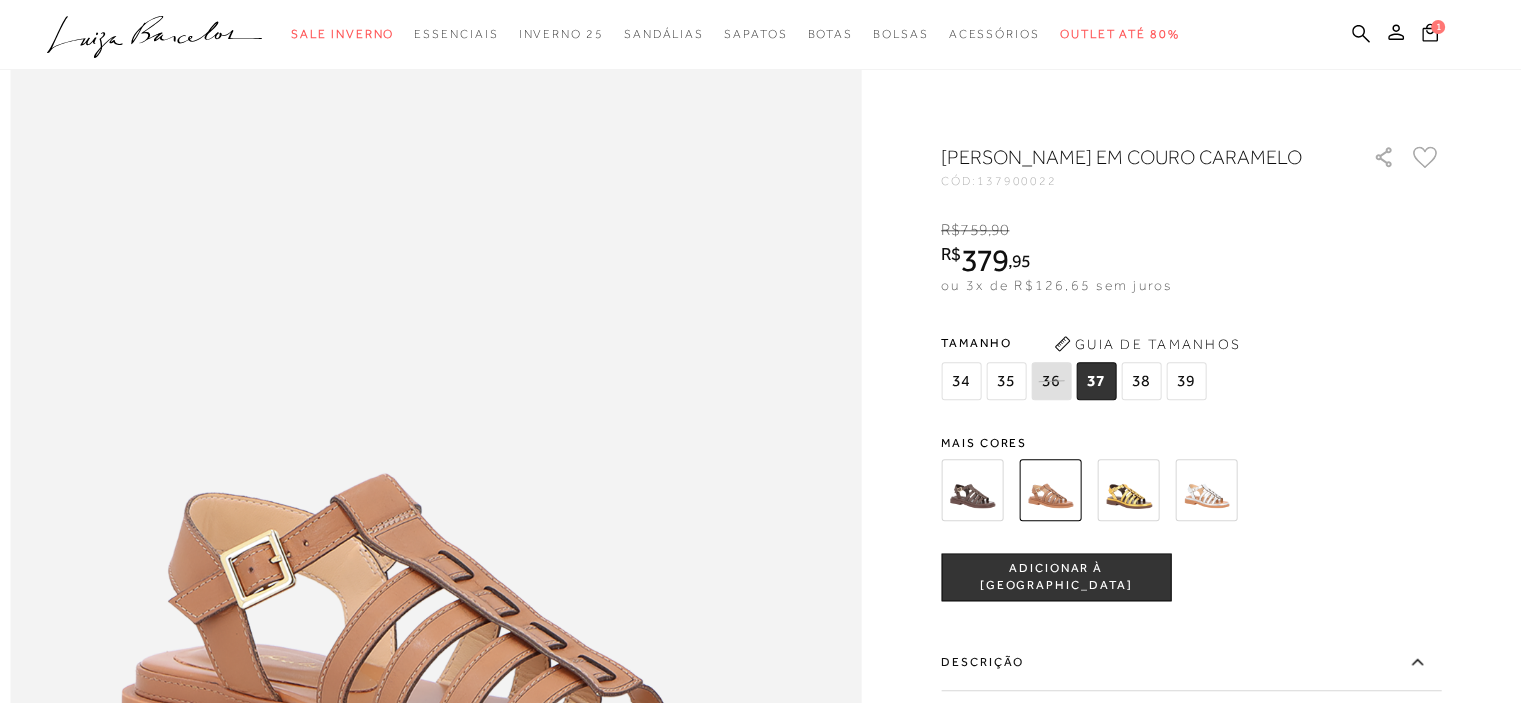 click on "[PERSON_NAME] EM COURO CARAMELO" at bounding box center (1128, 157) 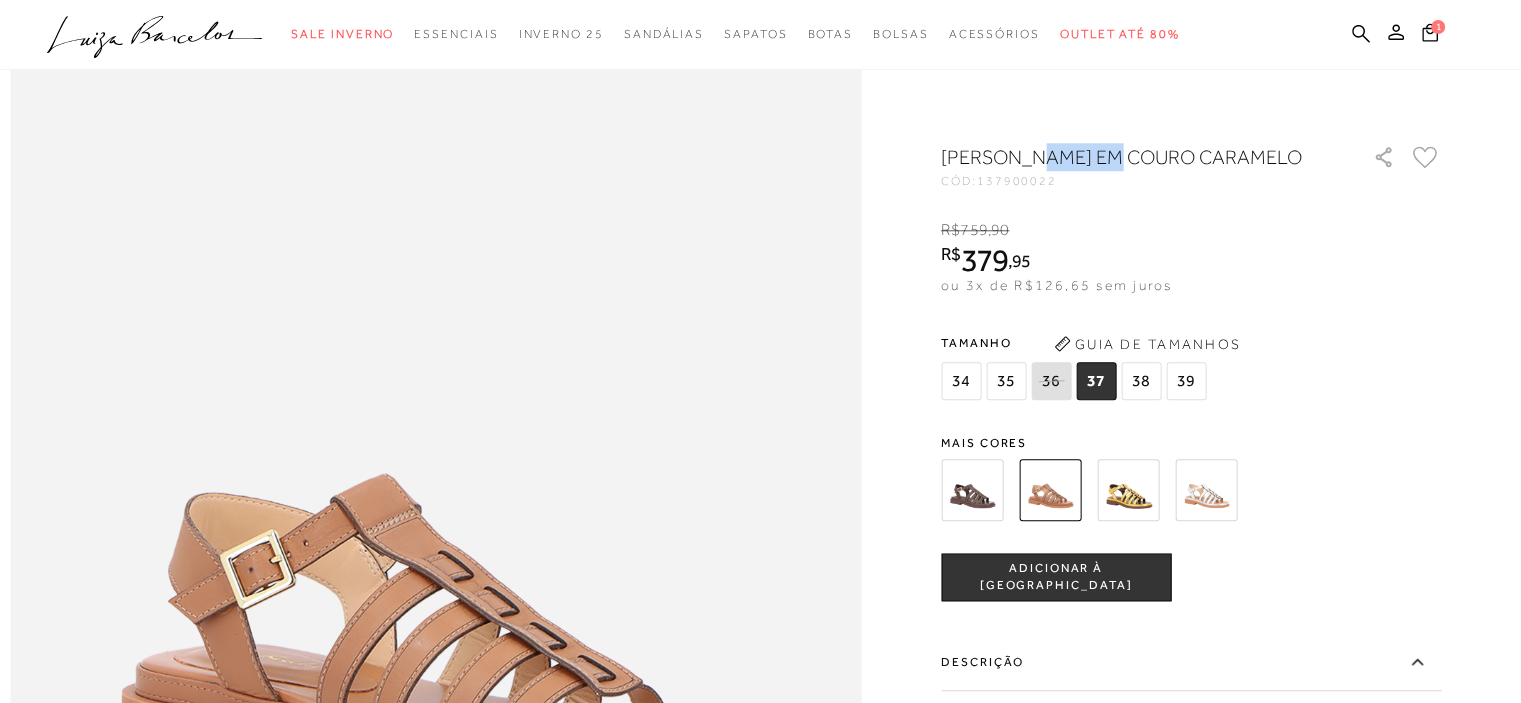 click on "[PERSON_NAME] EM COURO CARAMELO" at bounding box center [1128, 157] 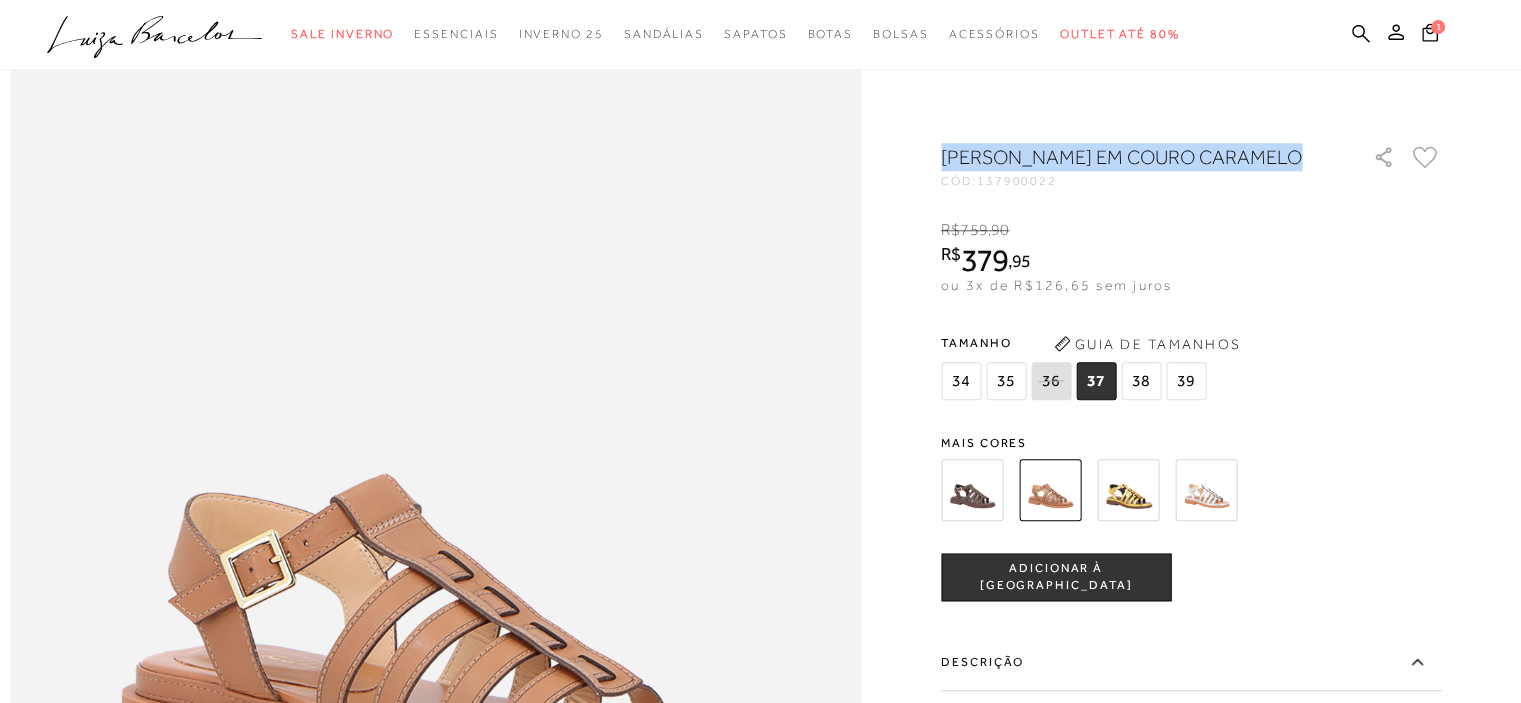 click on "[PERSON_NAME] EM COURO CARAMELO" at bounding box center [1128, 157] 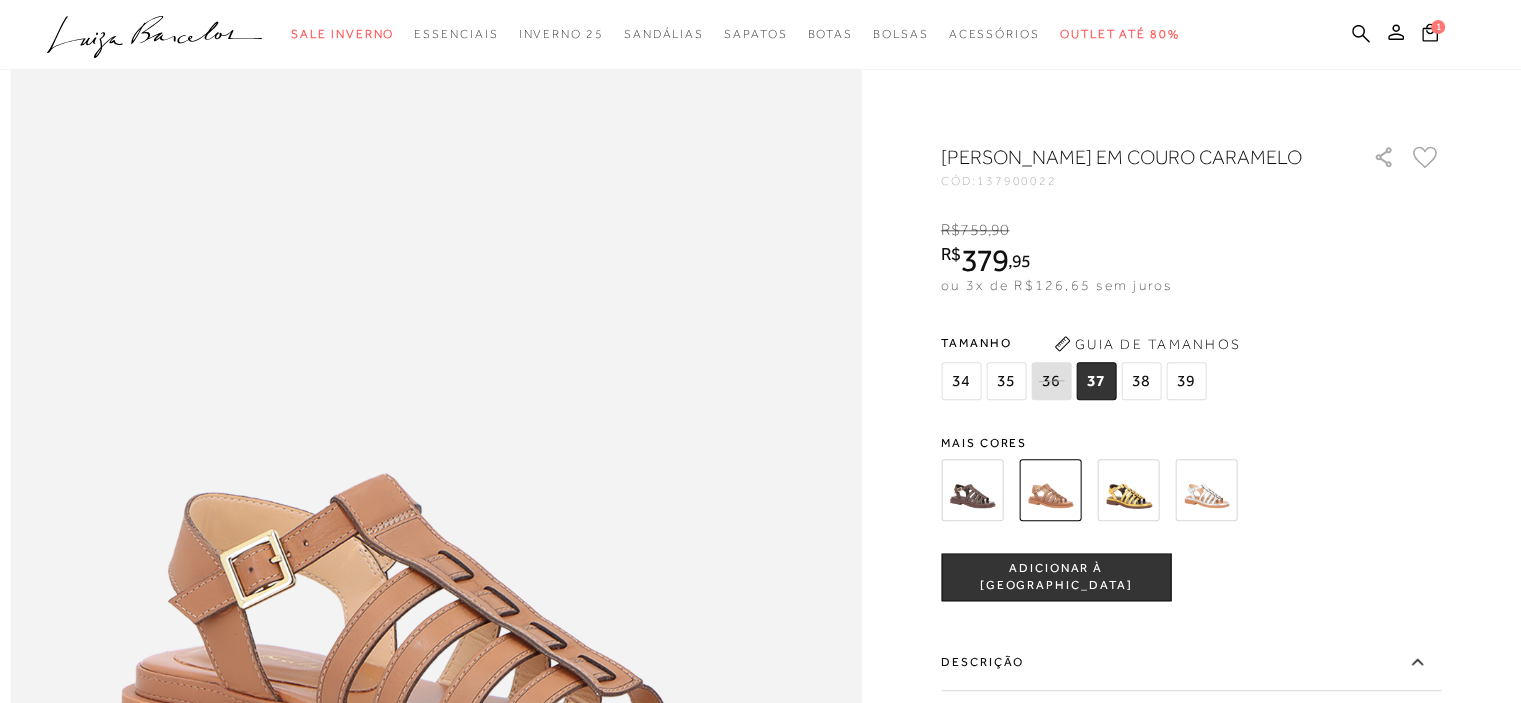 click on "[PERSON_NAME] EM COURO CARAMELO" at bounding box center (1128, 157) 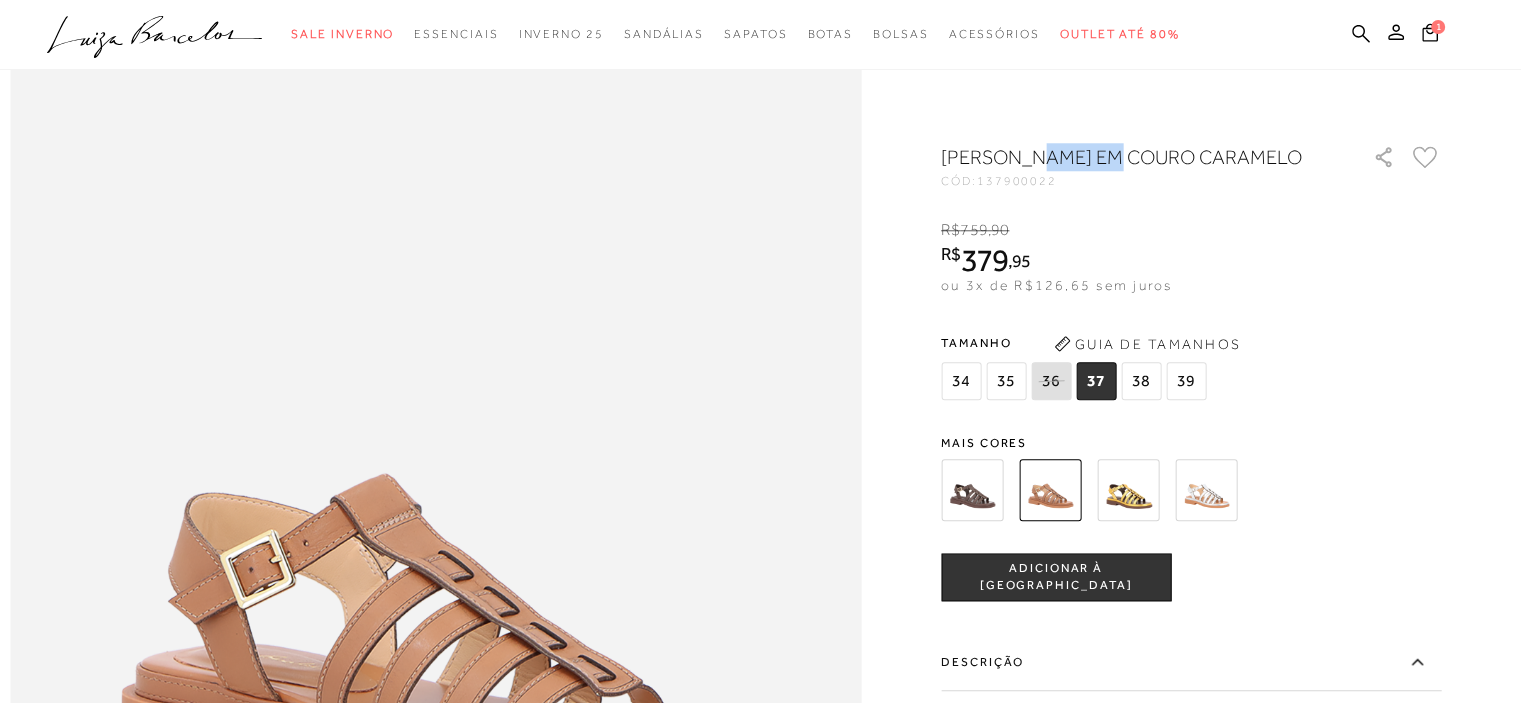 click on "[PERSON_NAME] EM COURO CARAMELO" at bounding box center [1128, 157] 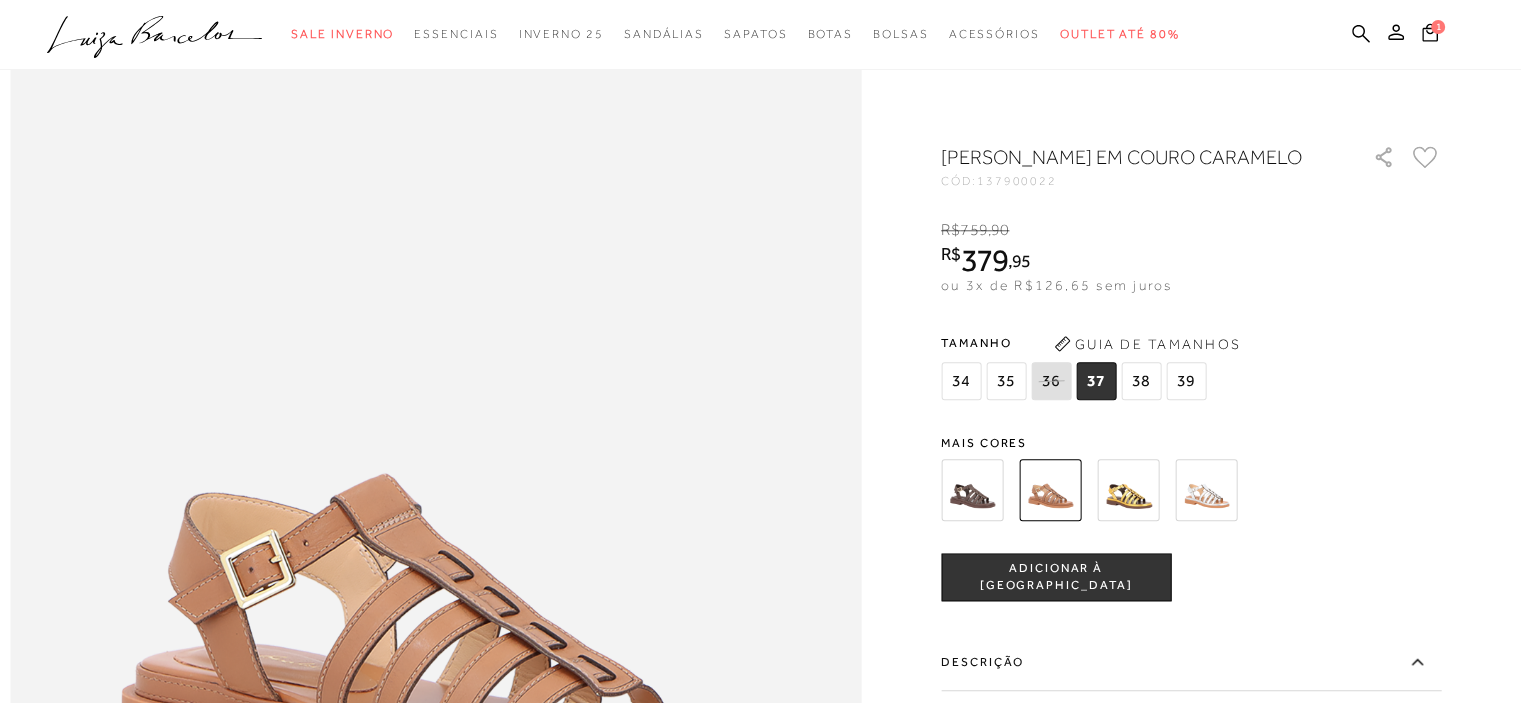 click on "137900022" at bounding box center [1017, 181] 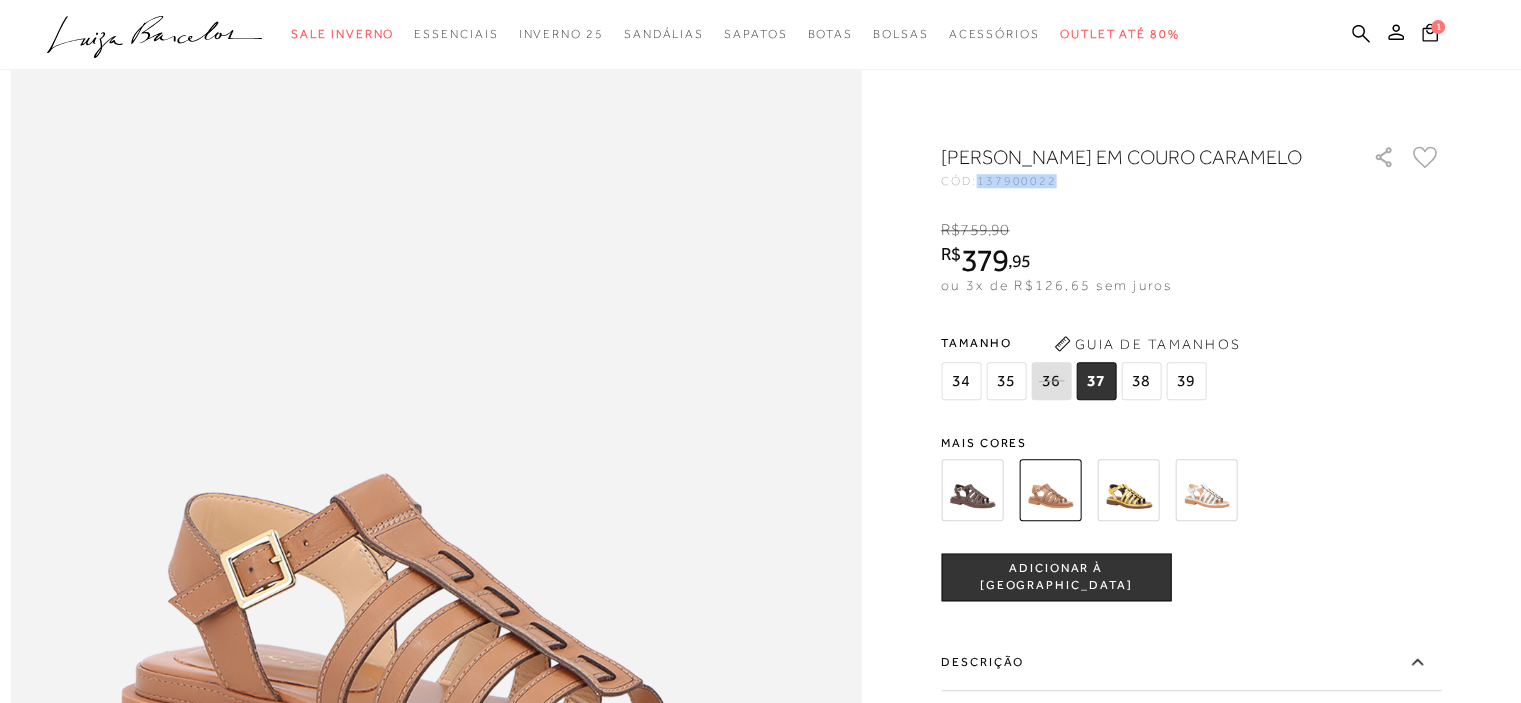 click on "137900022" at bounding box center [1017, 181] 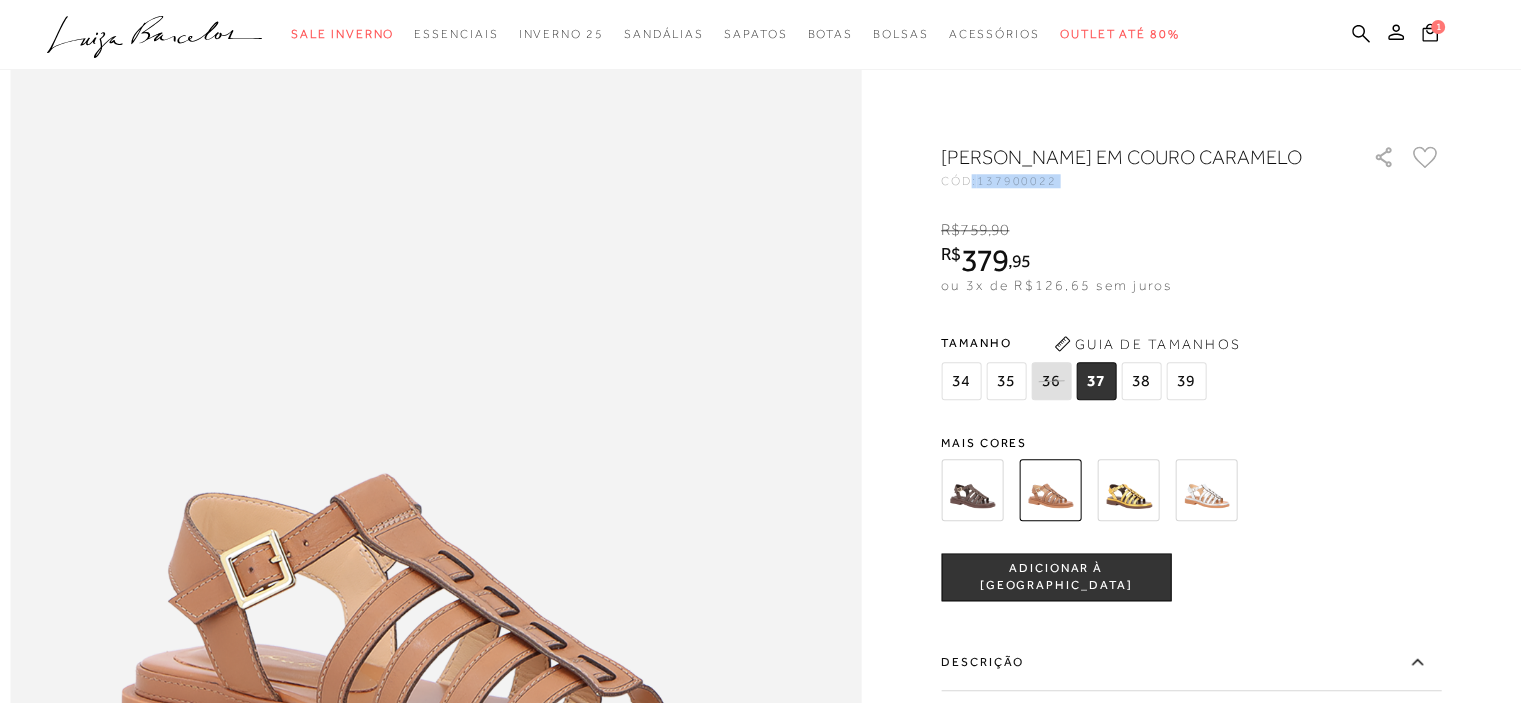 click on "137900022" at bounding box center [1017, 181] 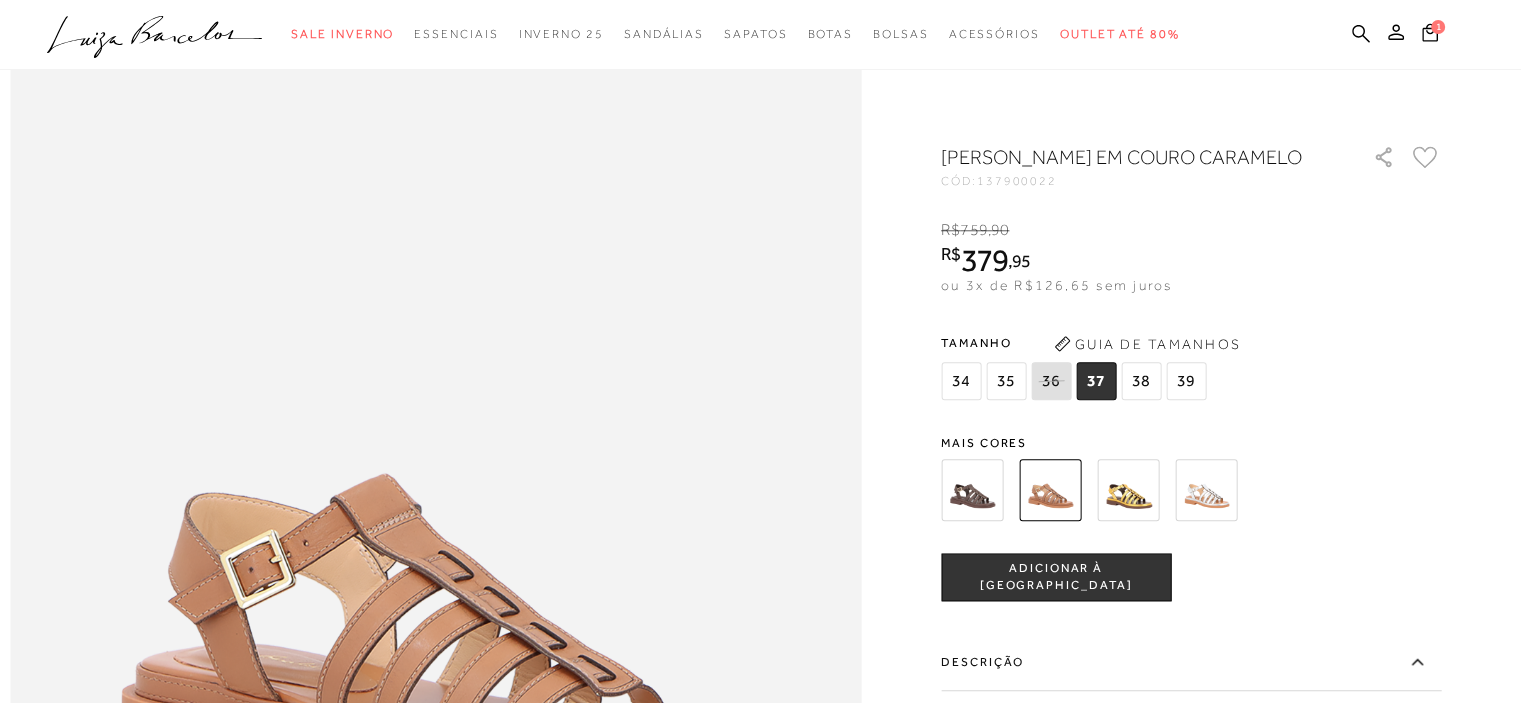 click on "[PERSON_NAME] EM COURO CARAMELO" at bounding box center (1128, 157) 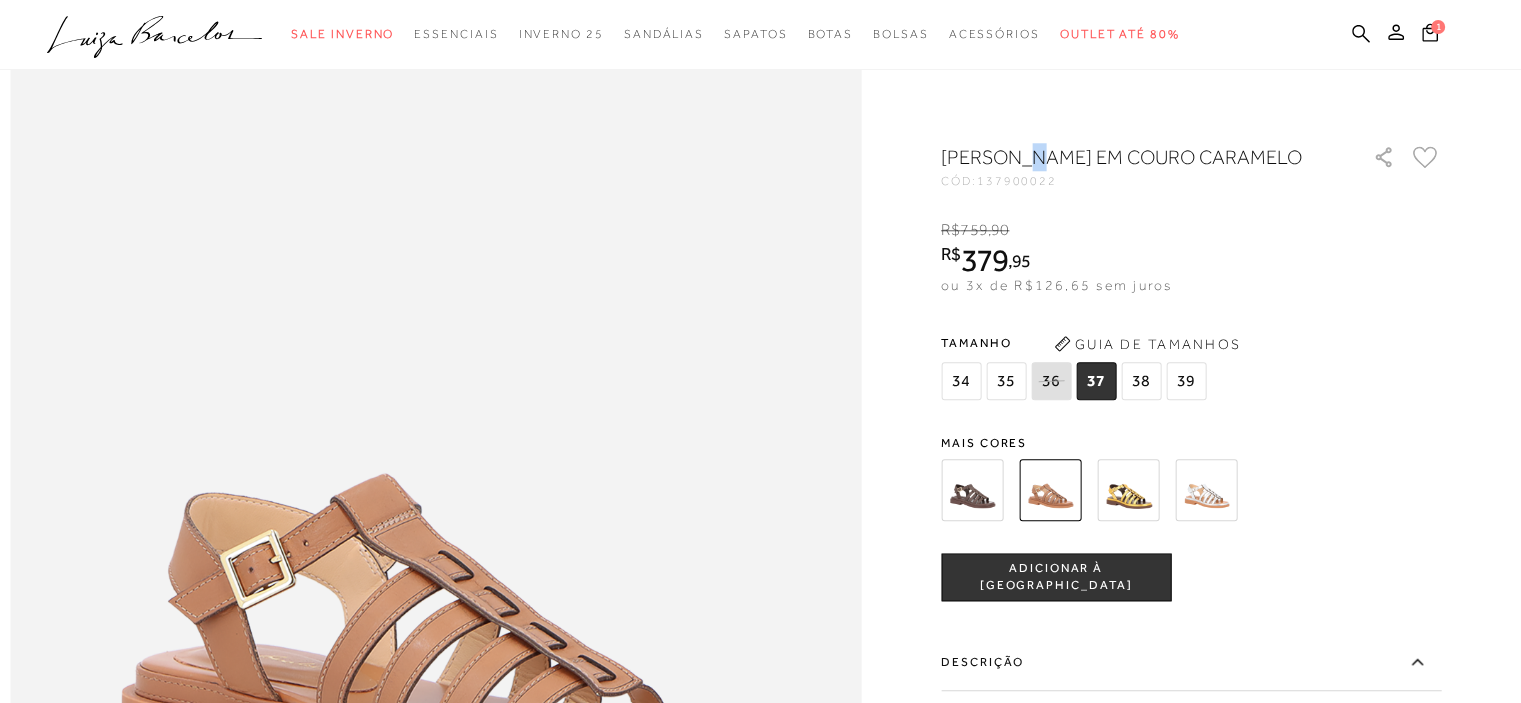click on "[PERSON_NAME] EM COURO CARAMELO" at bounding box center [1128, 157] 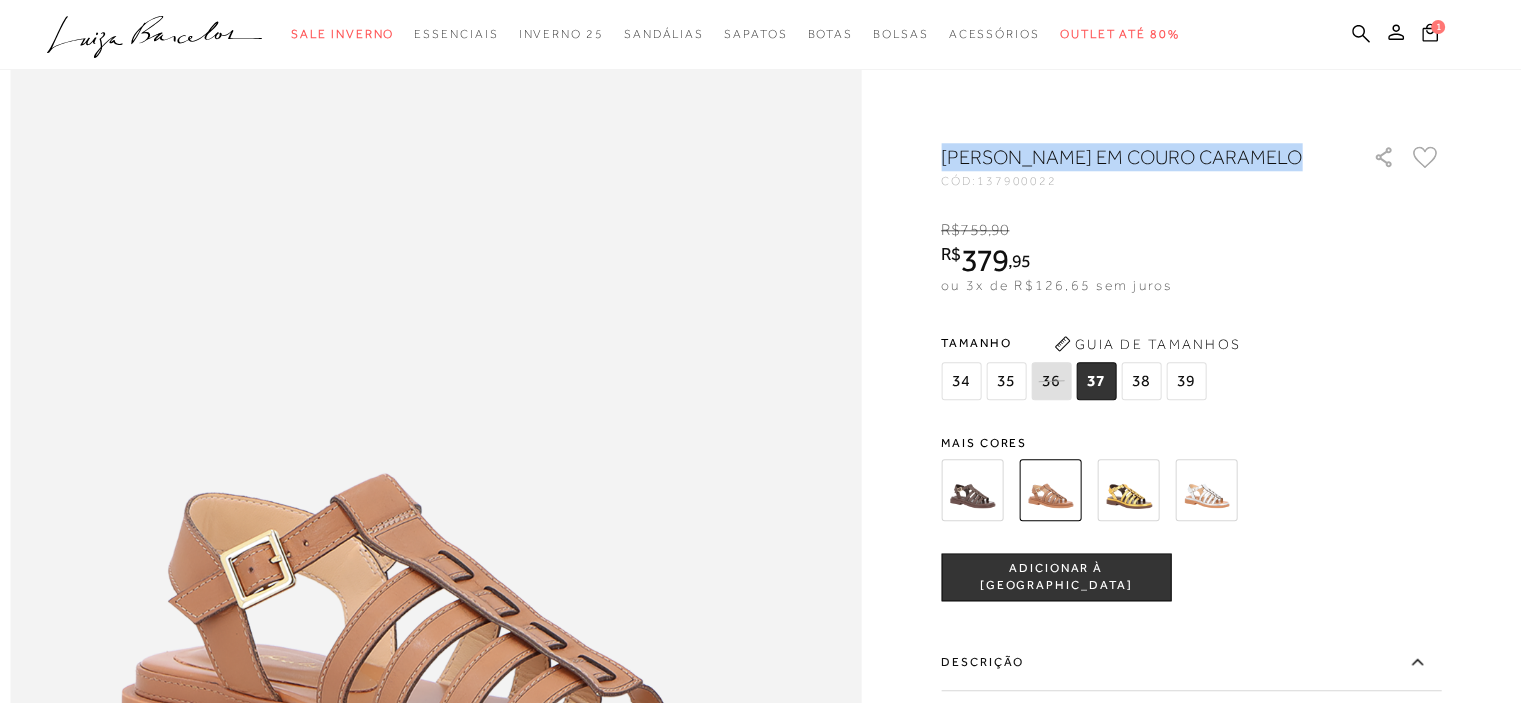click on "[PERSON_NAME] EM COURO CARAMELO" at bounding box center (1128, 157) 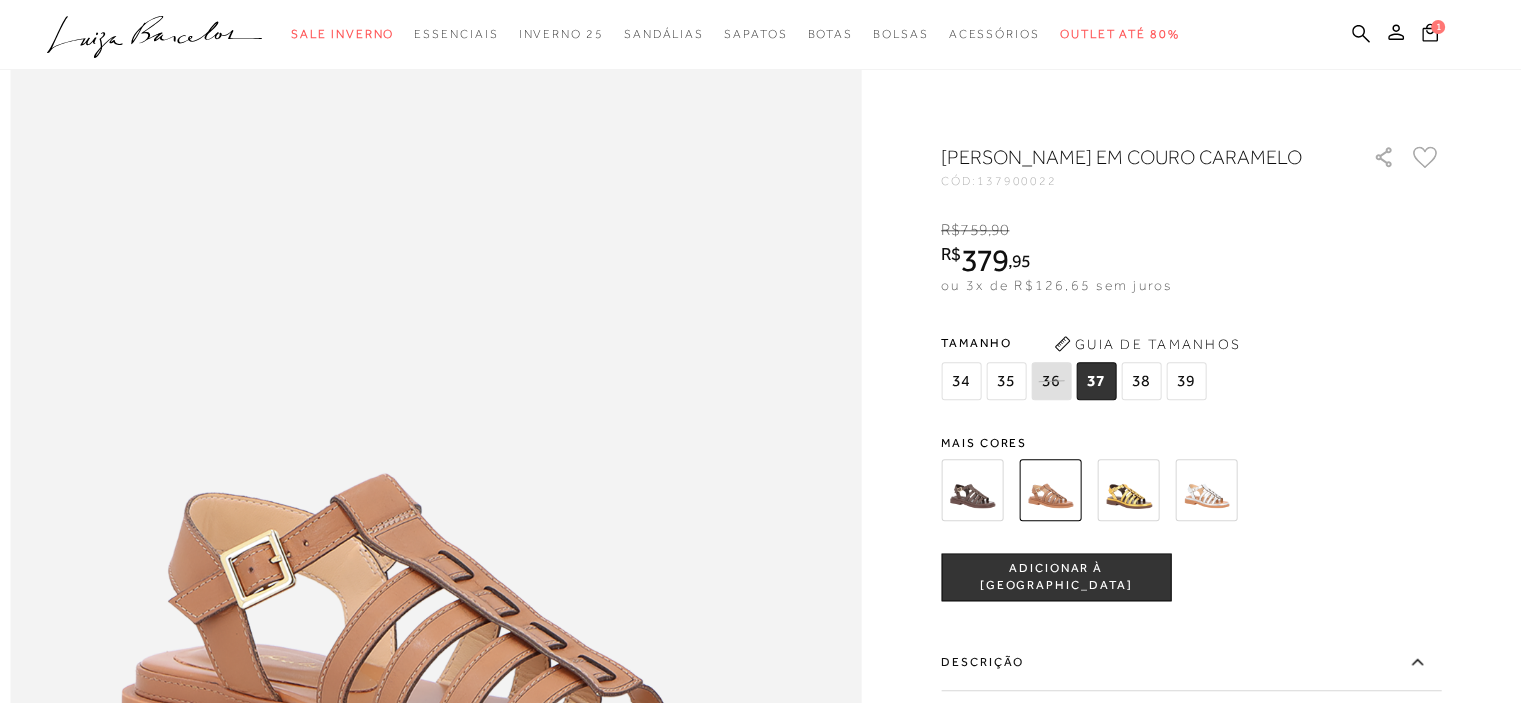 click on "ou 3x de R$126,65 sem juros" at bounding box center (1056, 285) 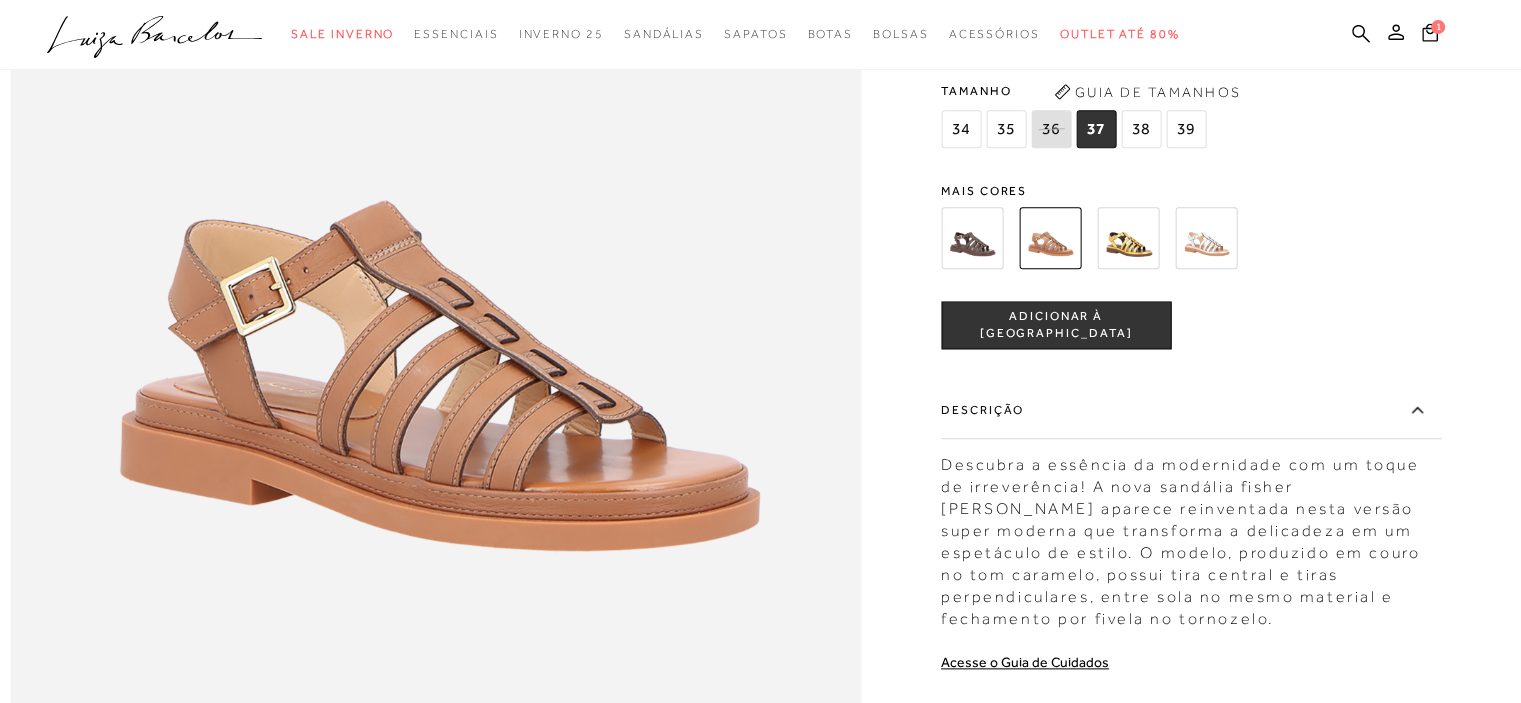 scroll, scrollTop: 2615, scrollLeft: 0, axis: vertical 